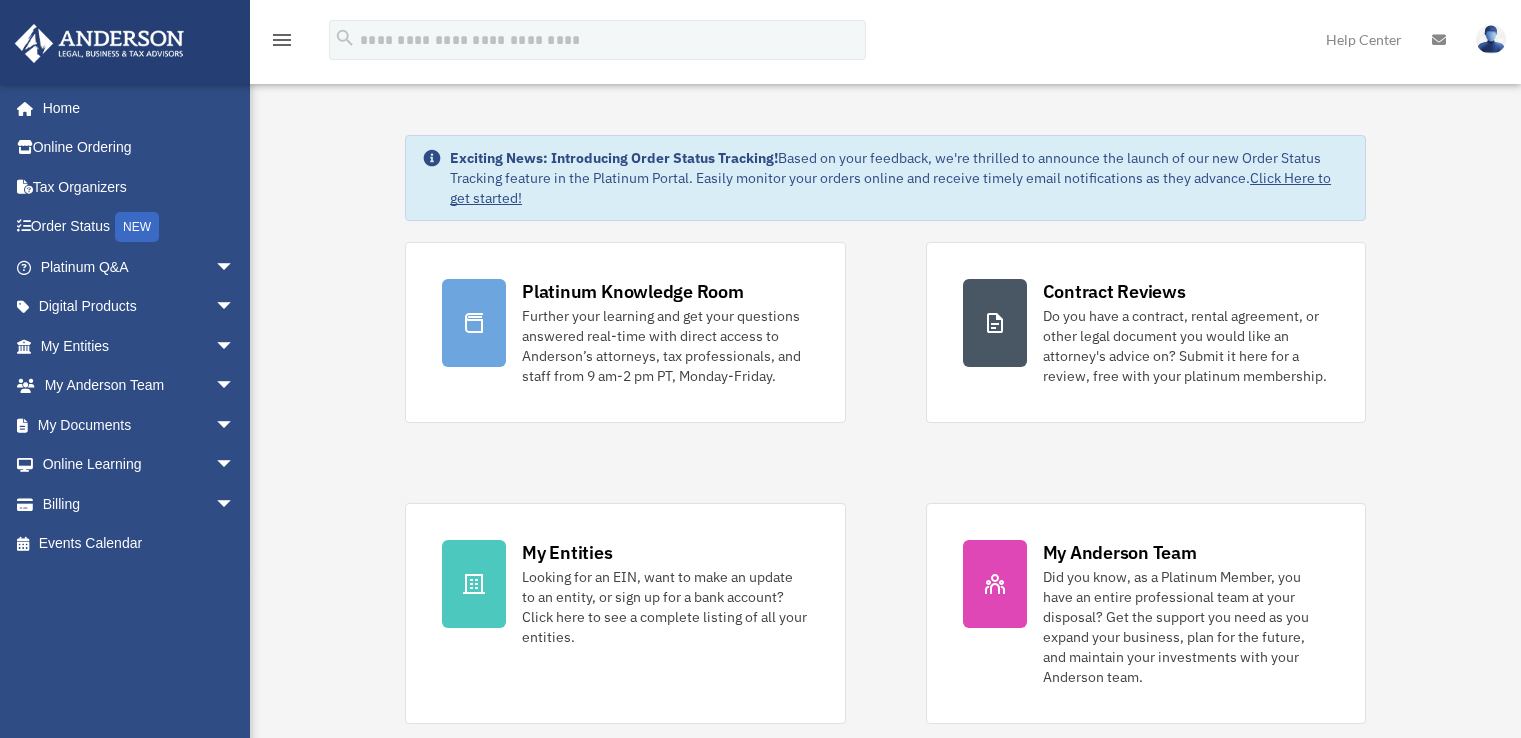 scroll, scrollTop: 0, scrollLeft: 0, axis: both 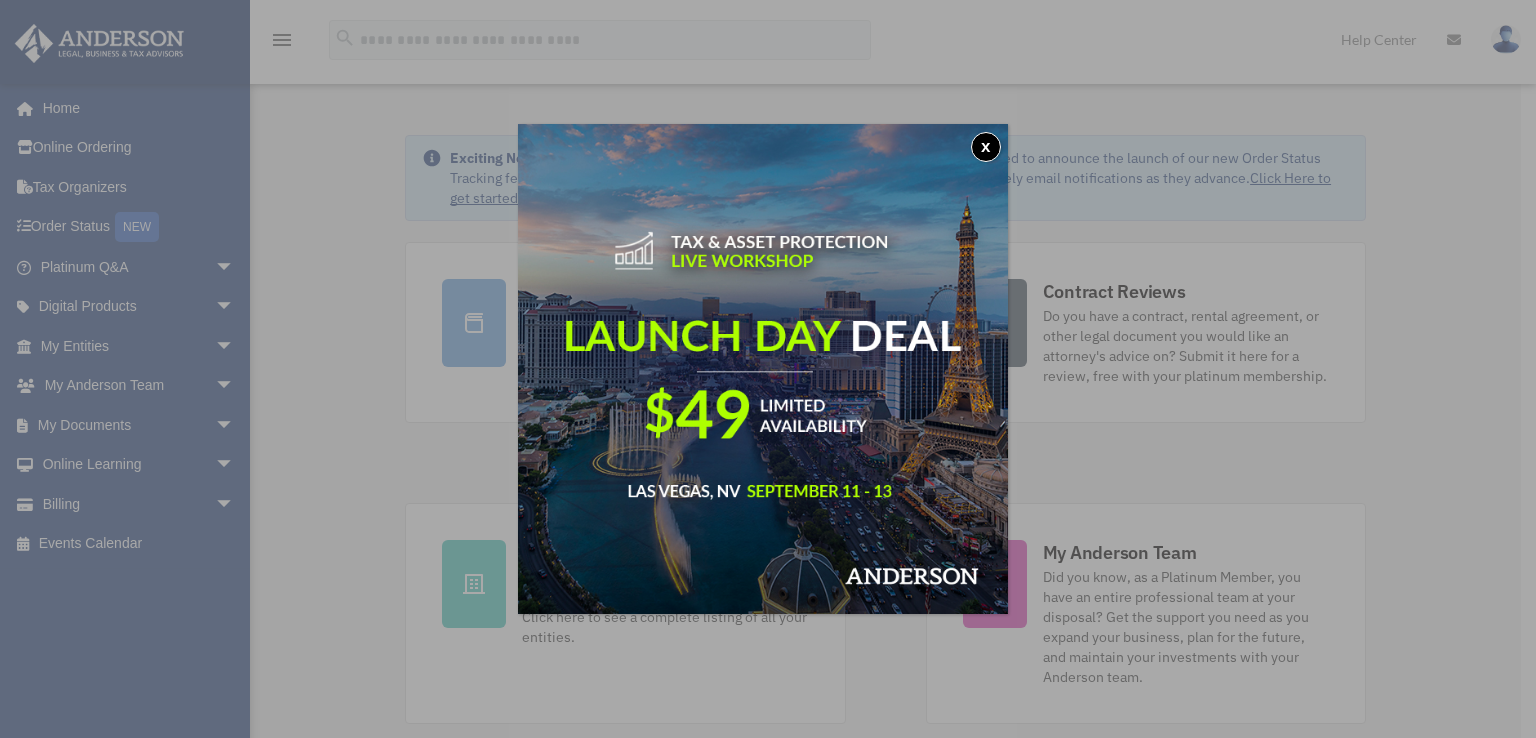 click on "x" at bounding box center [986, 147] 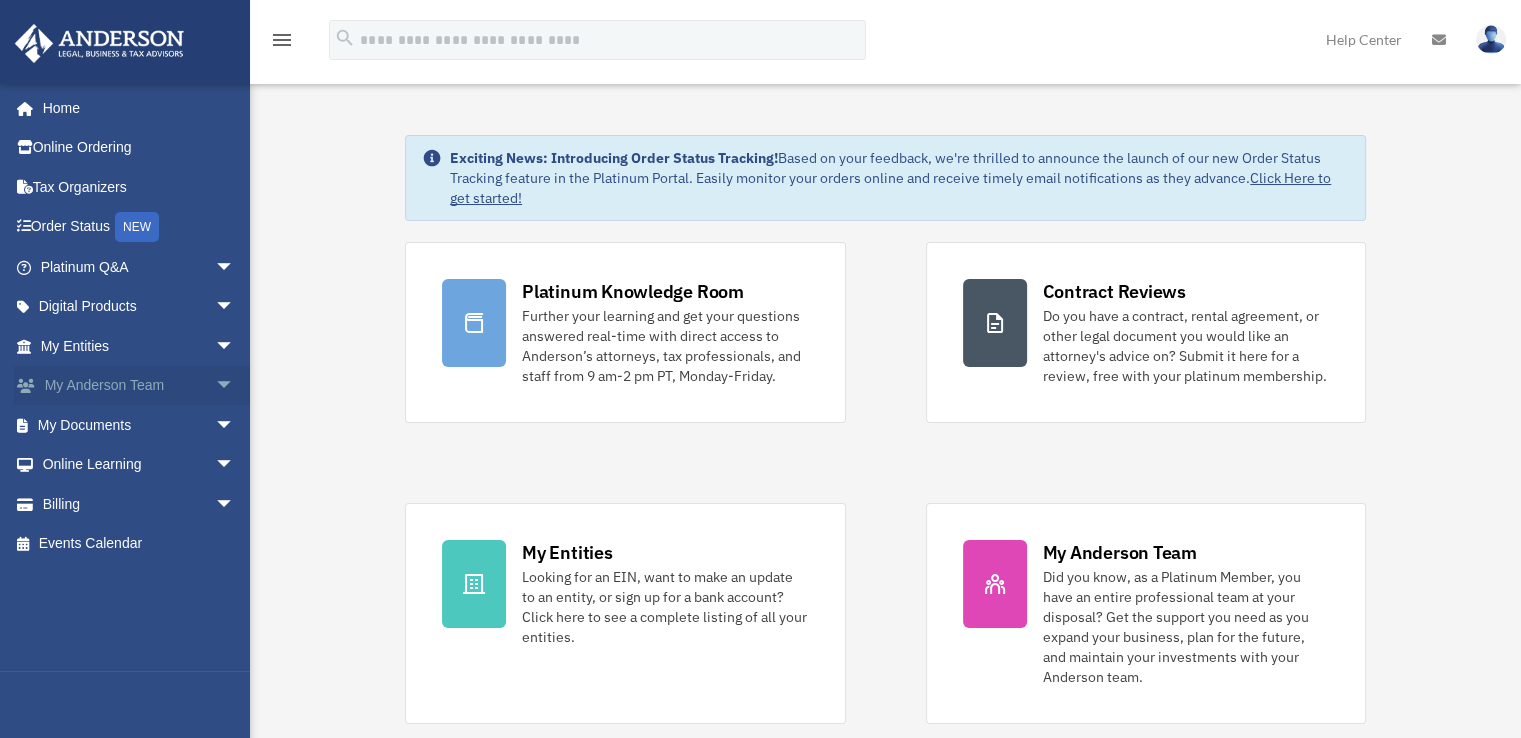 click on "arrow_drop_down" at bounding box center [235, 386] 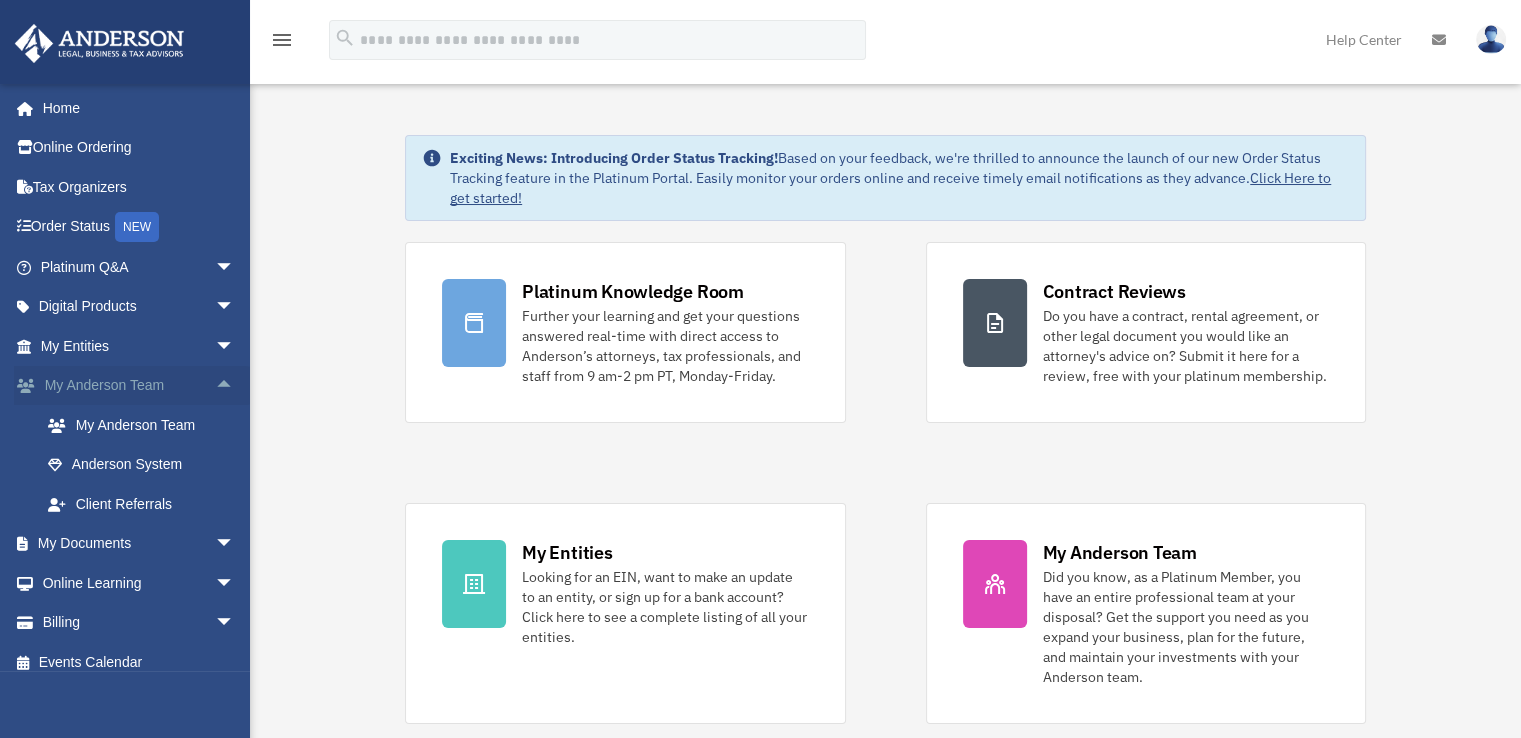 click on "arrow_drop_up" at bounding box center [235, 386] 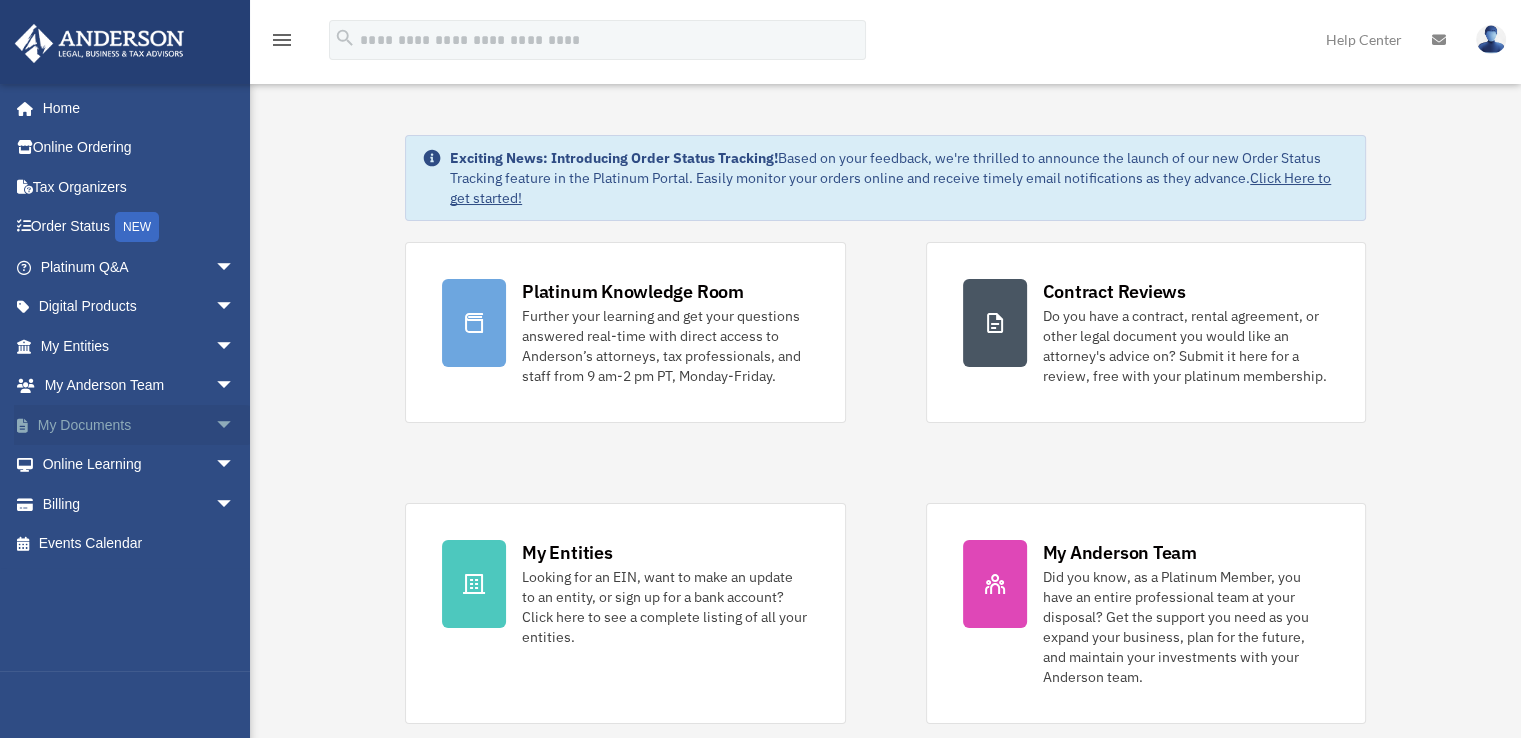 click on "arrow_drop_down" at bounding box center (235, 425) 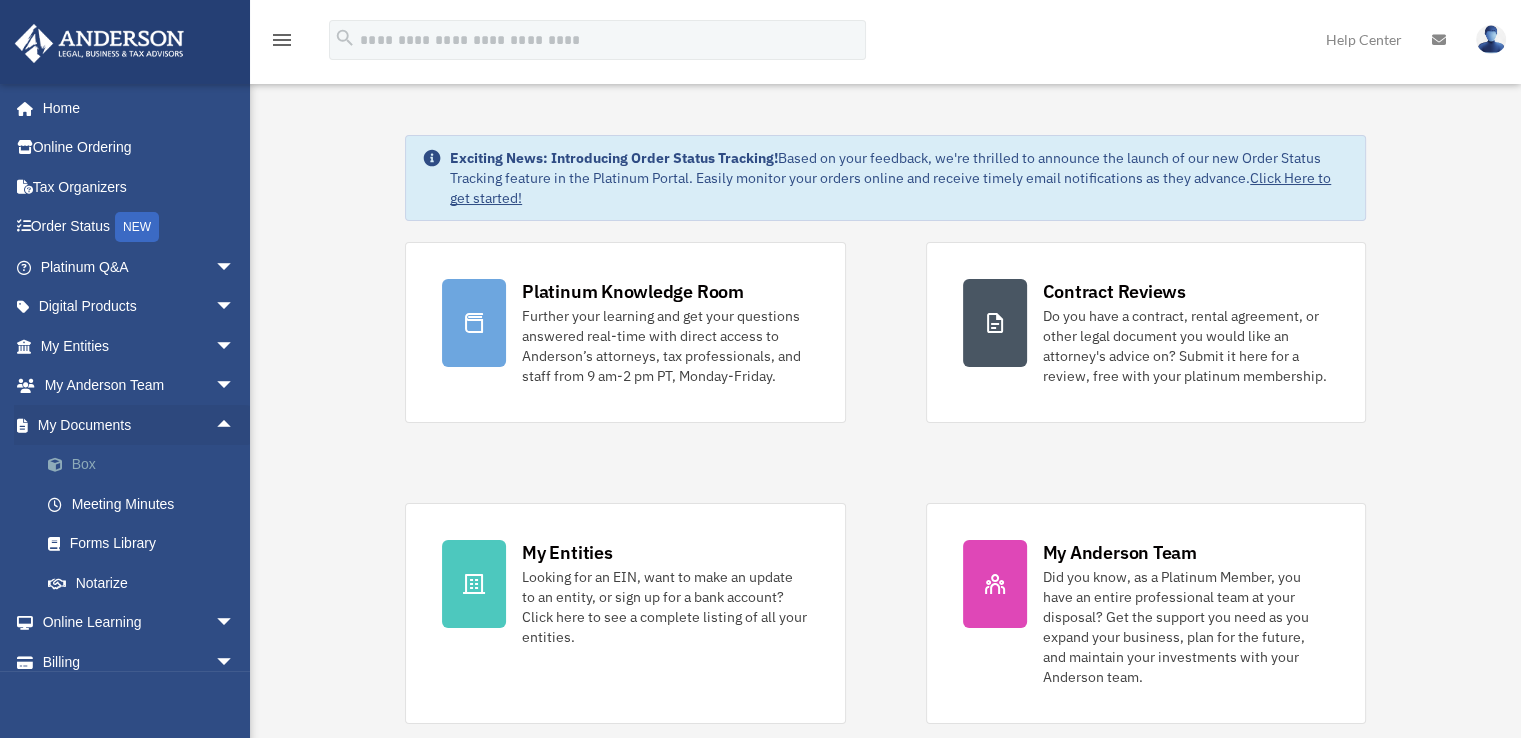 click at bounding box center (65, 465) 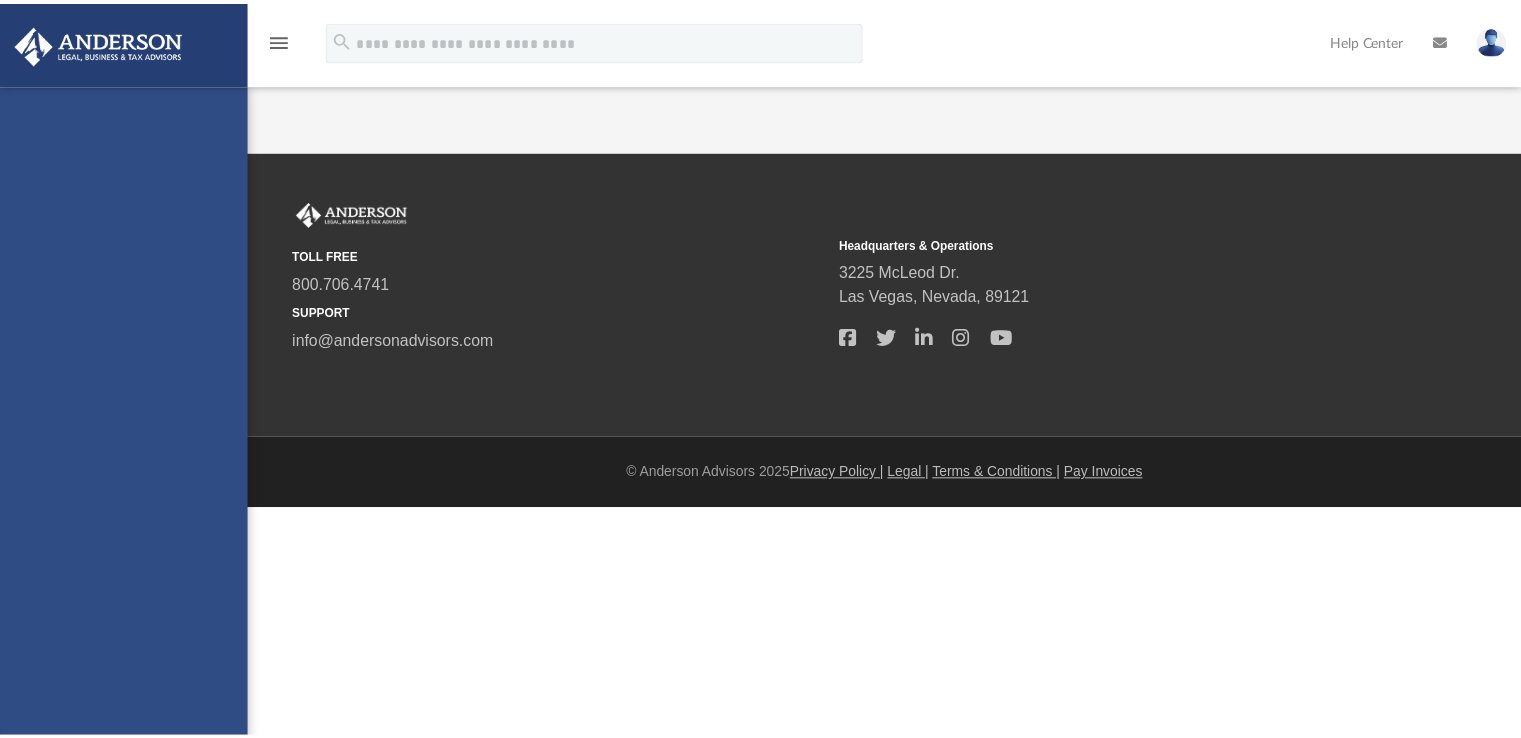 scroll, scrollTop: 0, scrollLeft: 0, axis: both 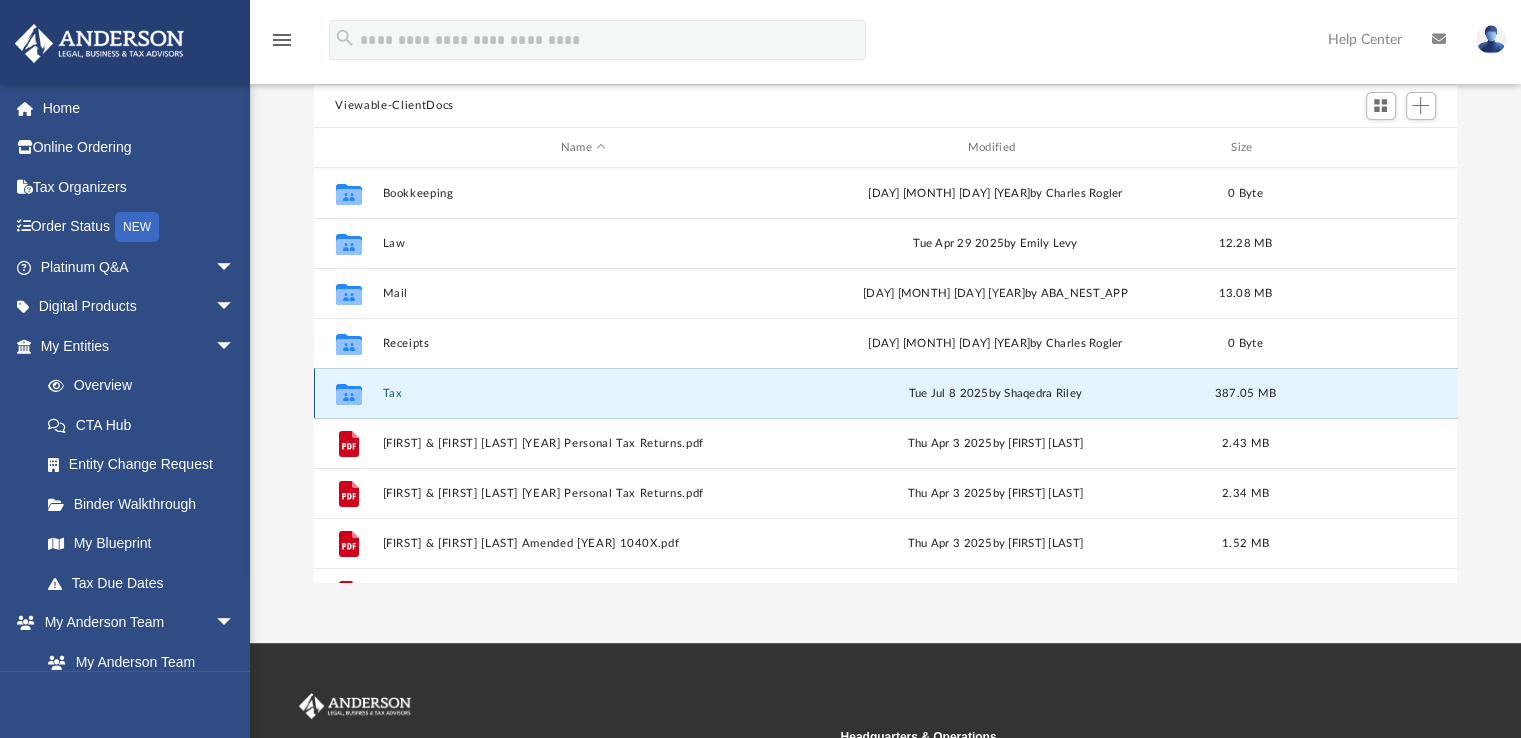 click on "Tax" at bounding box center (583, 393) 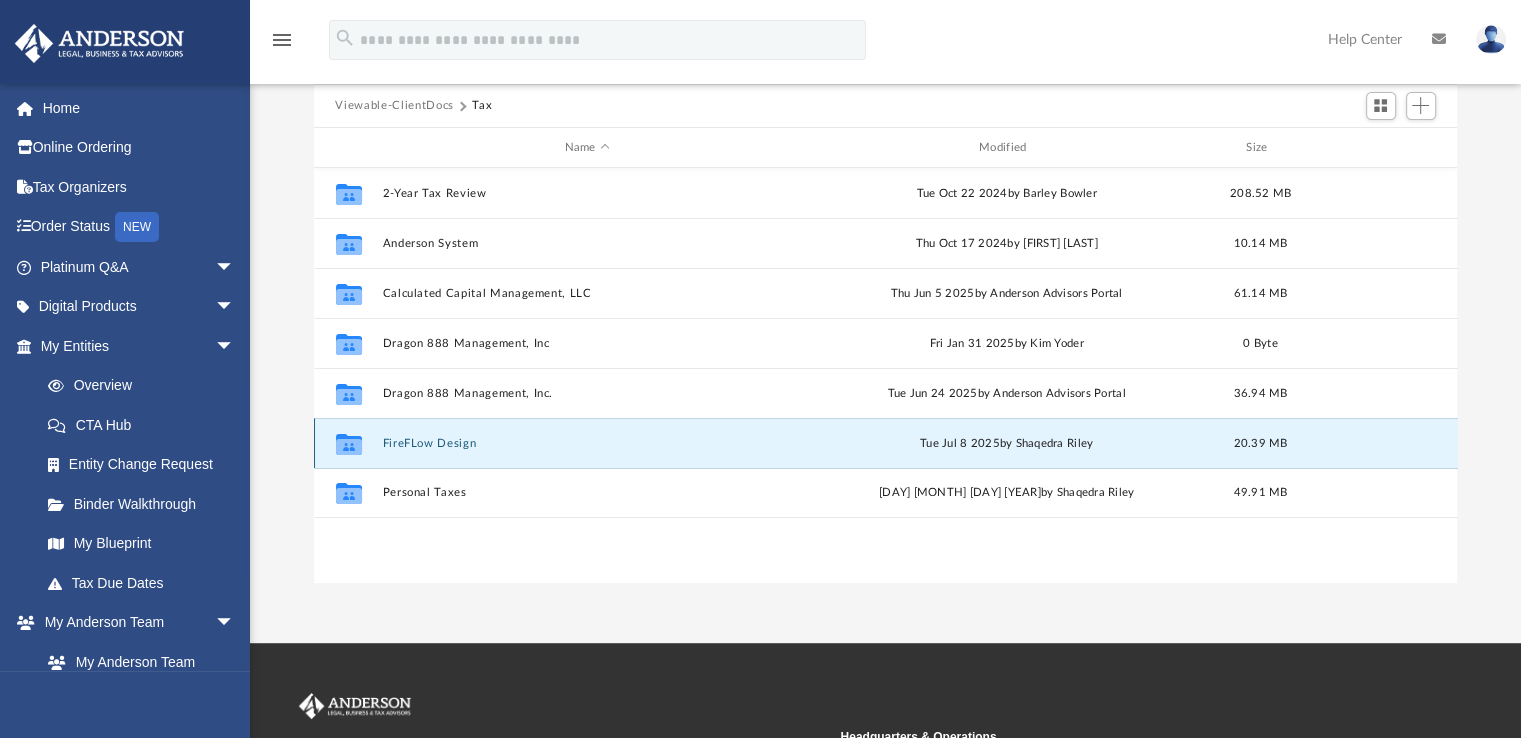 click on "FireFLow Design" at bounding box center (587, 443) 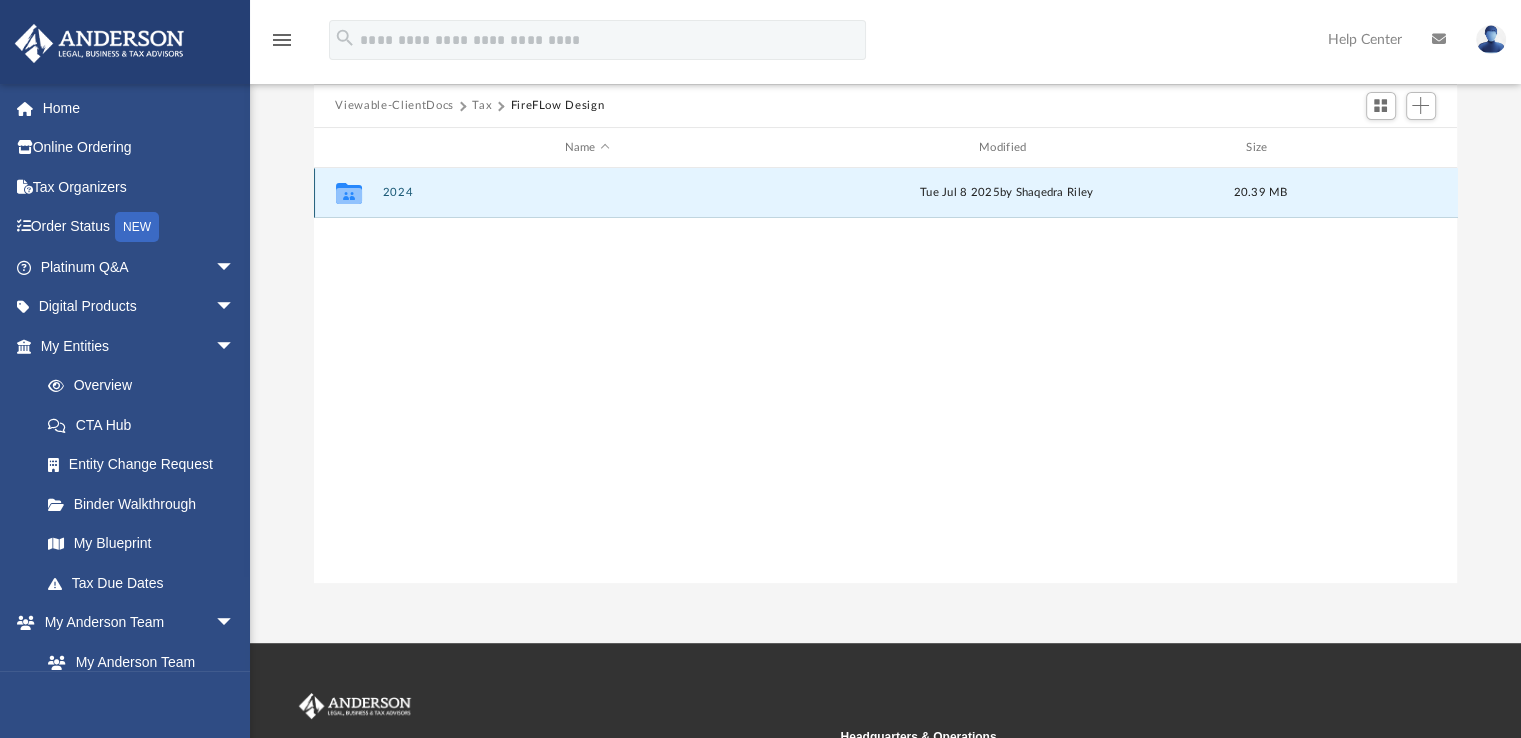 click on "2024" at bounding box center [587, 193] 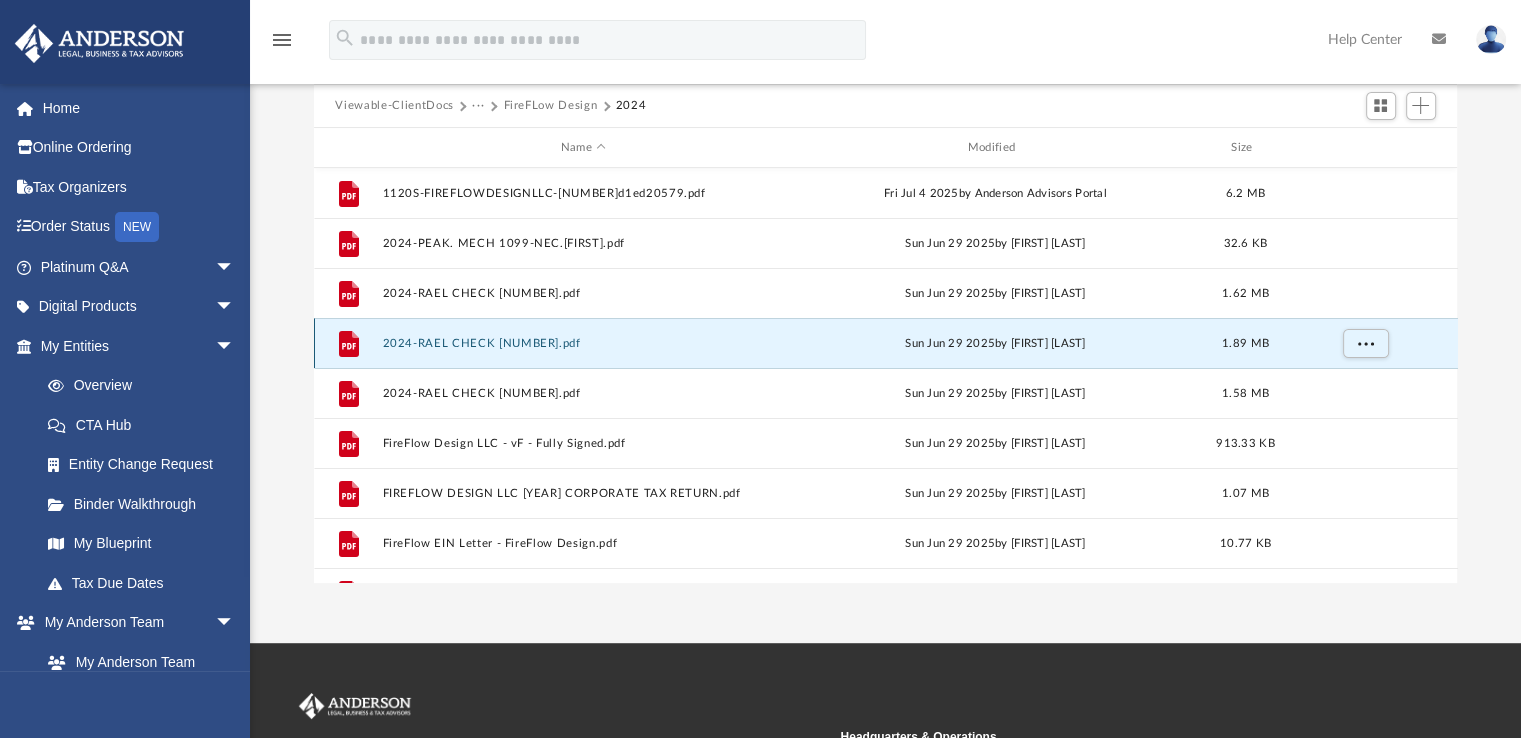 click on "2024-RAEL CHECK [NUMBER].pdf" at bounding box center (583, 343) 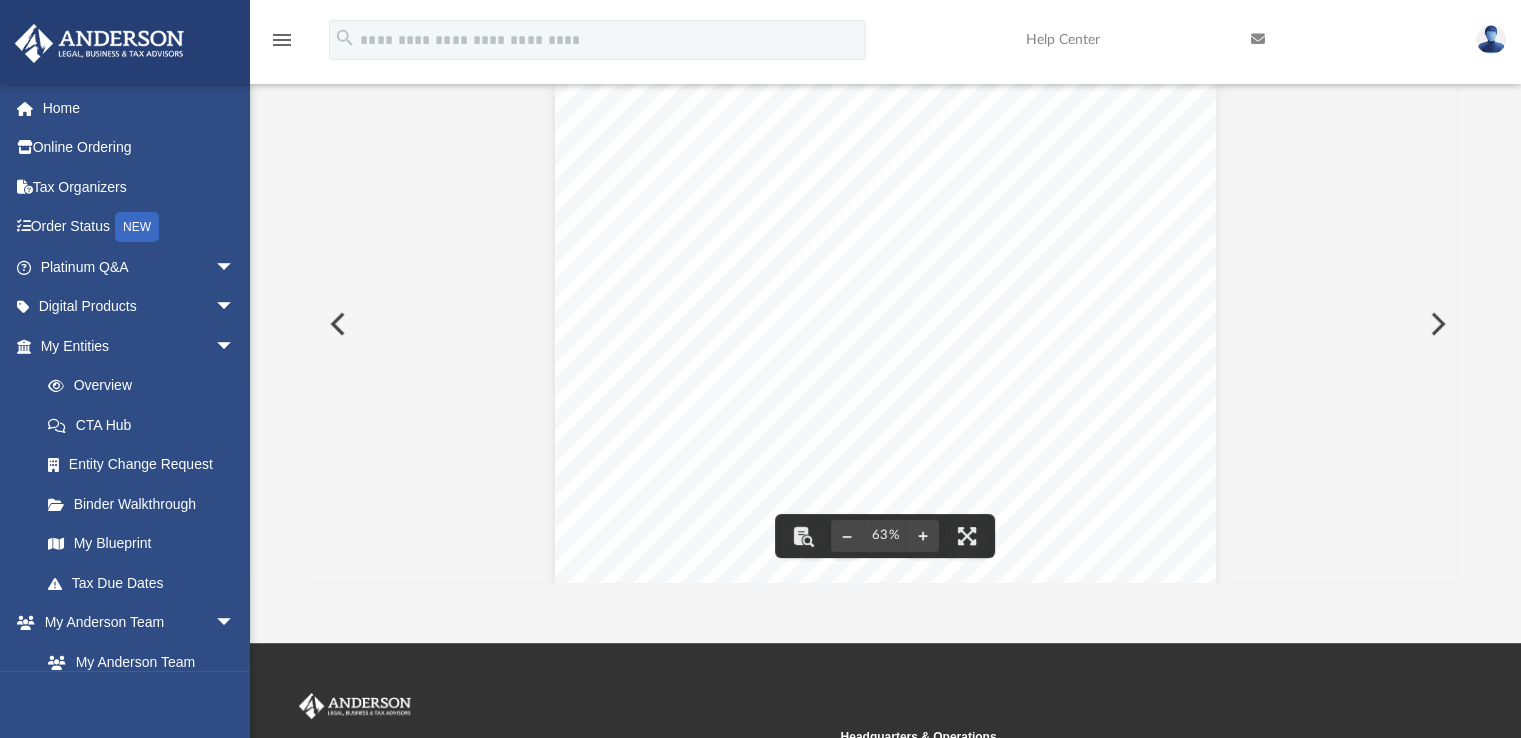 scroll, scrollTop: 0, scrollLeft: 0, axis: both 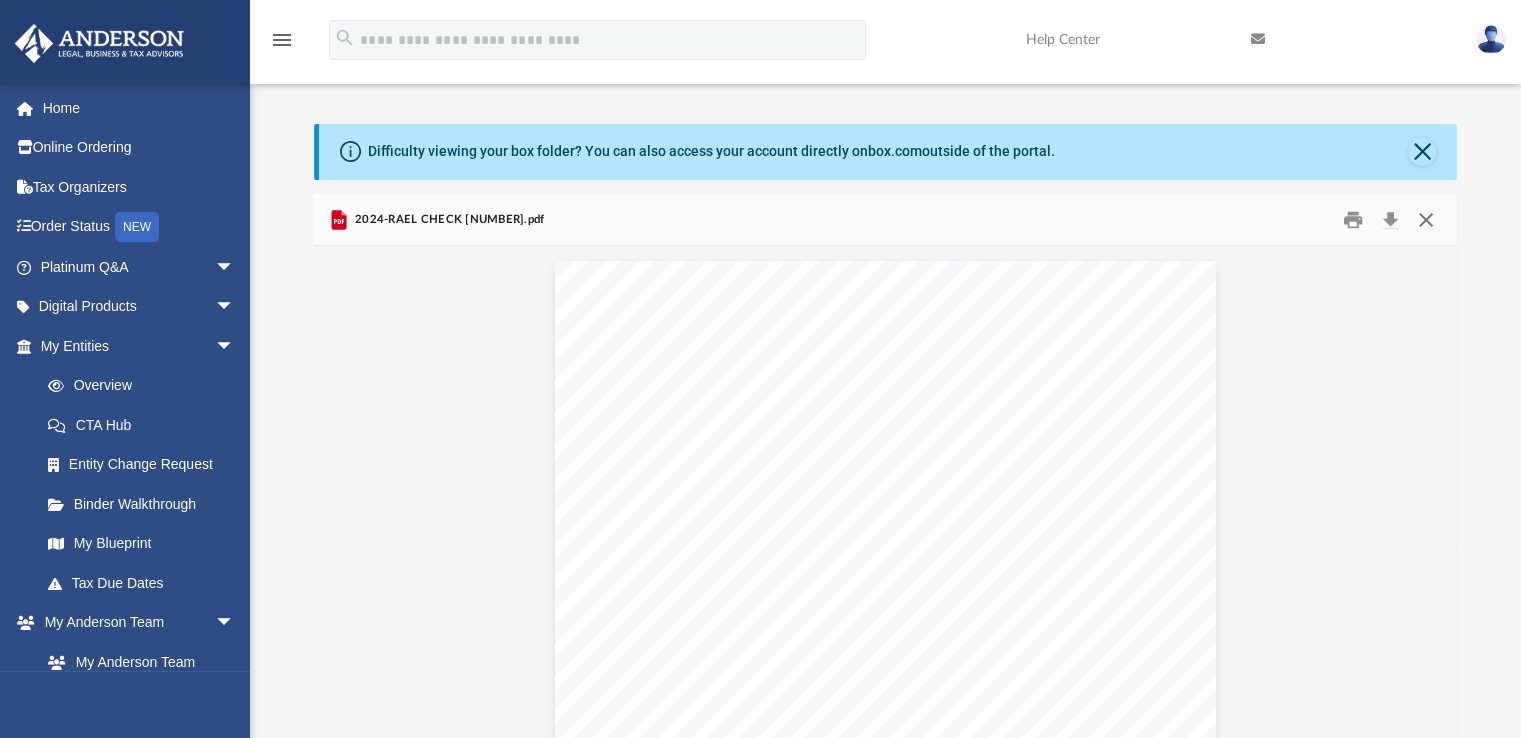 click at bounding box center (1426, 219) 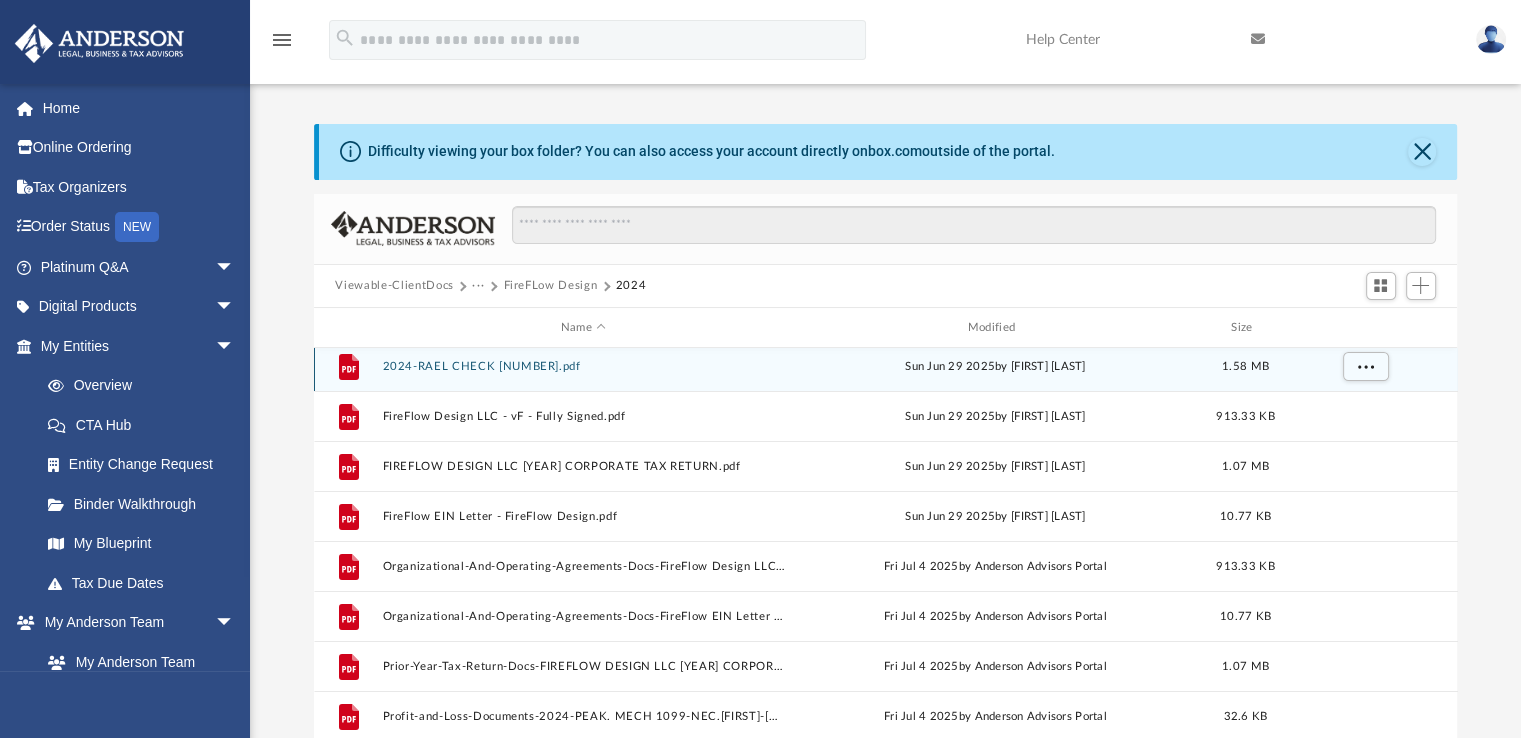 scroll, scrollTop: 184, scrollLeft: 0, axis: vertical 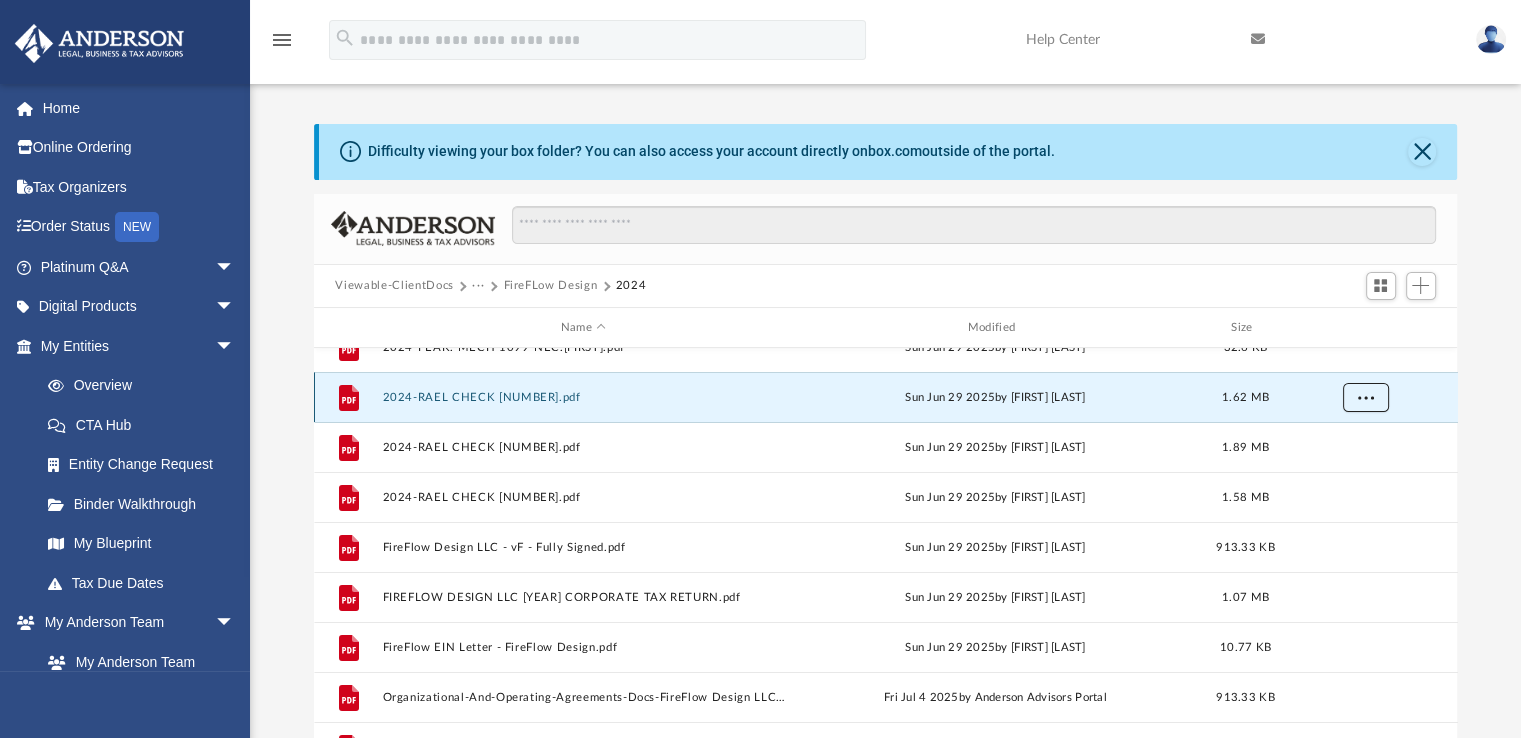 click at bounding box center (1365, 397) 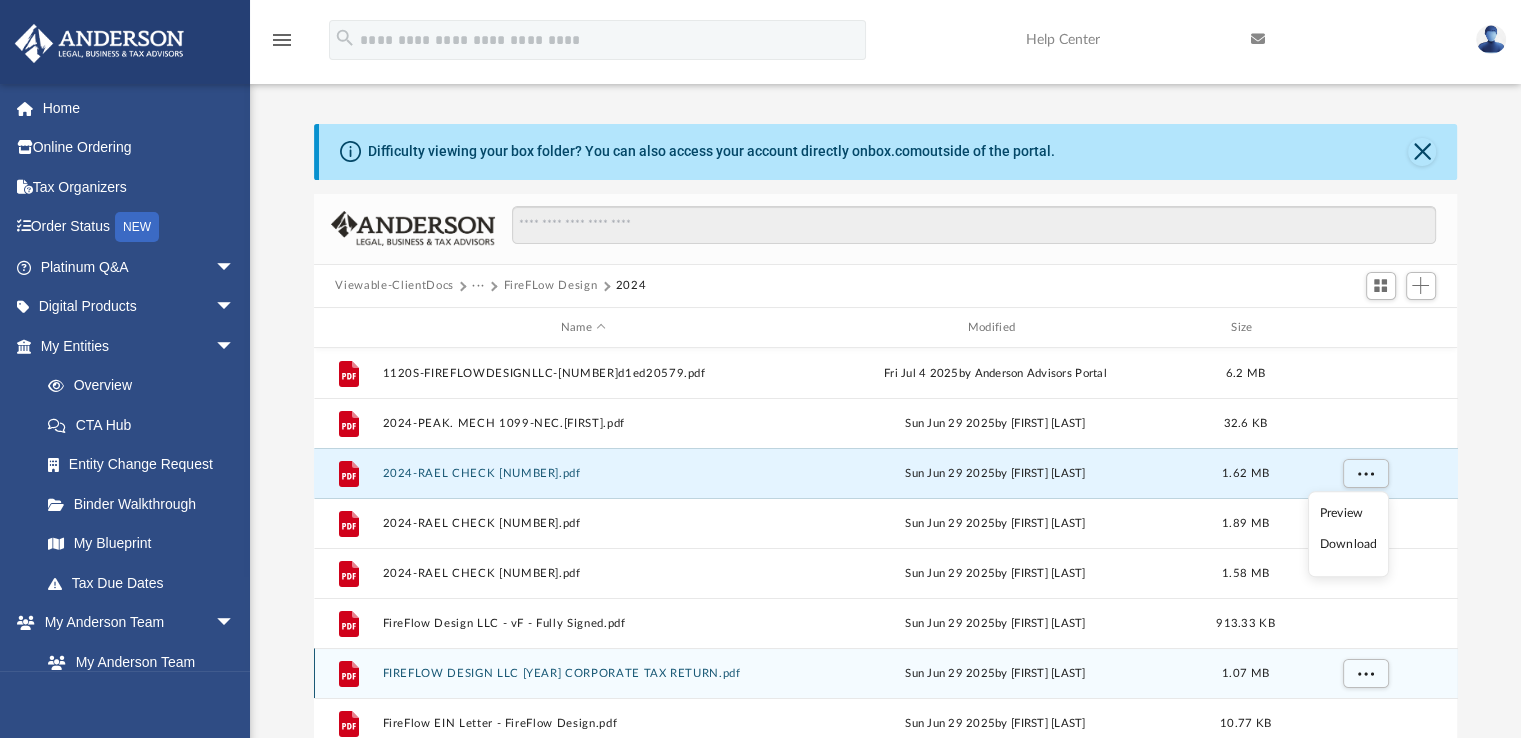 scroll, scrollTop: 0, scrollLeft: 0, axis: both 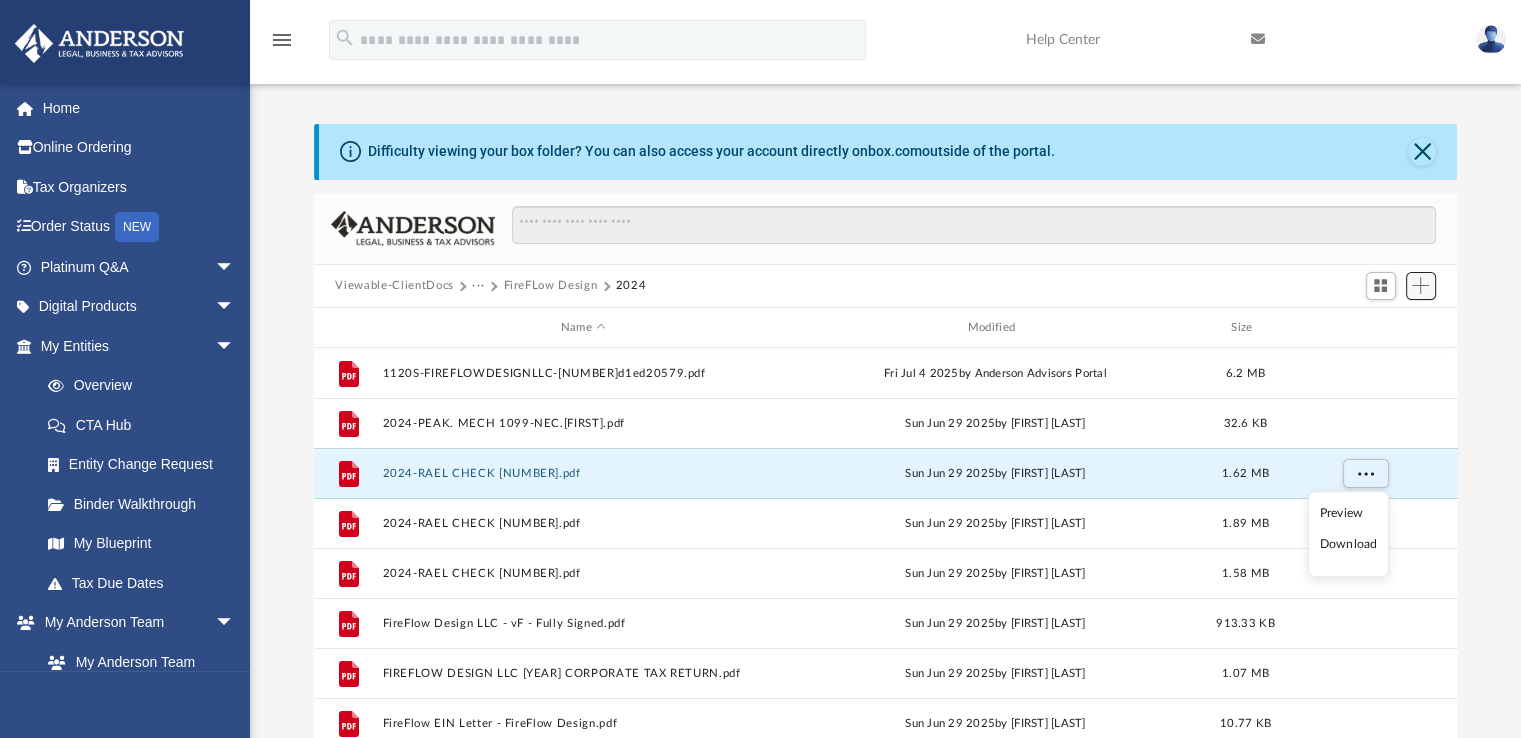 click at bounding box center [1421, 286] 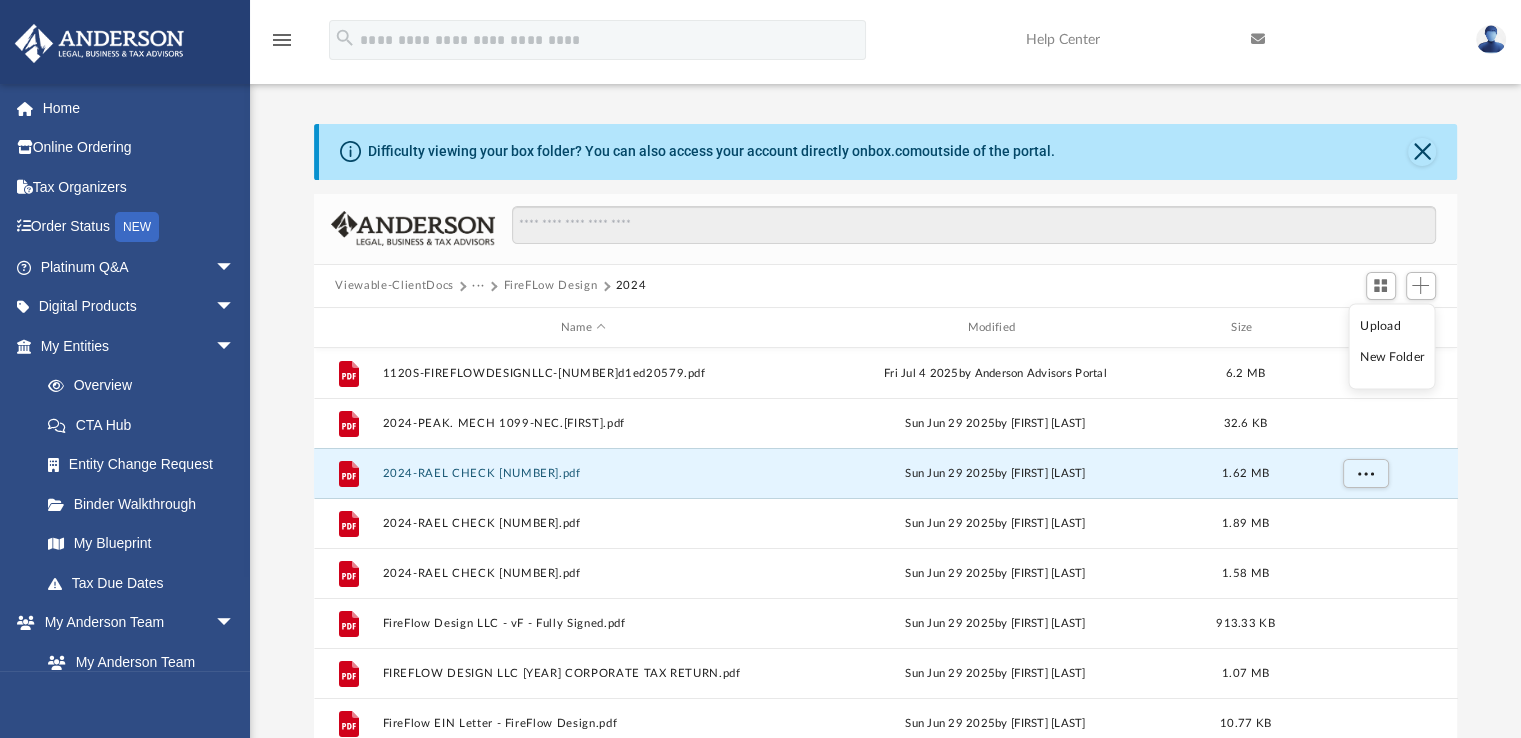 click on "Upload" at bounding box center [1392, 325] 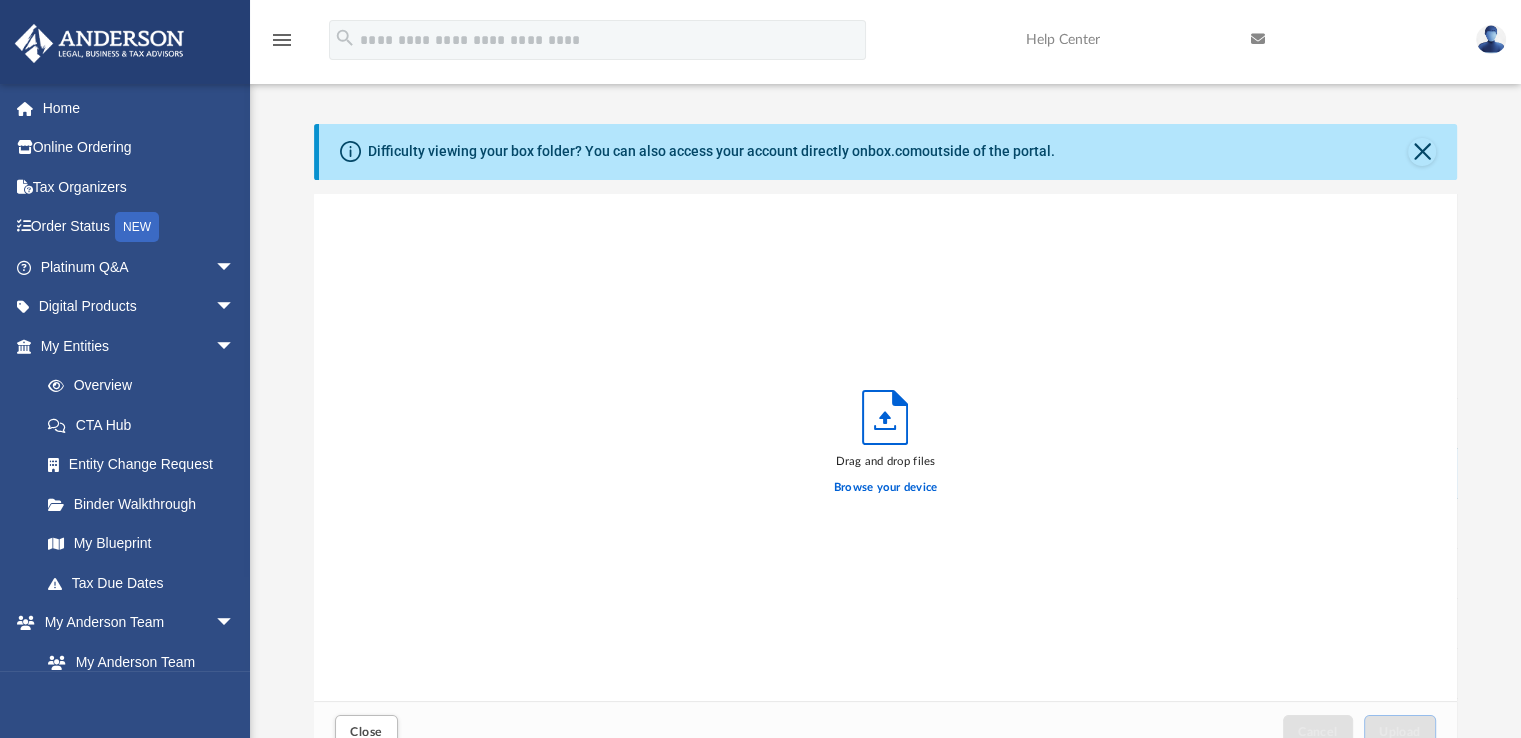 scroll, scrollTop: 16, scrollLeft: 16, axis: both 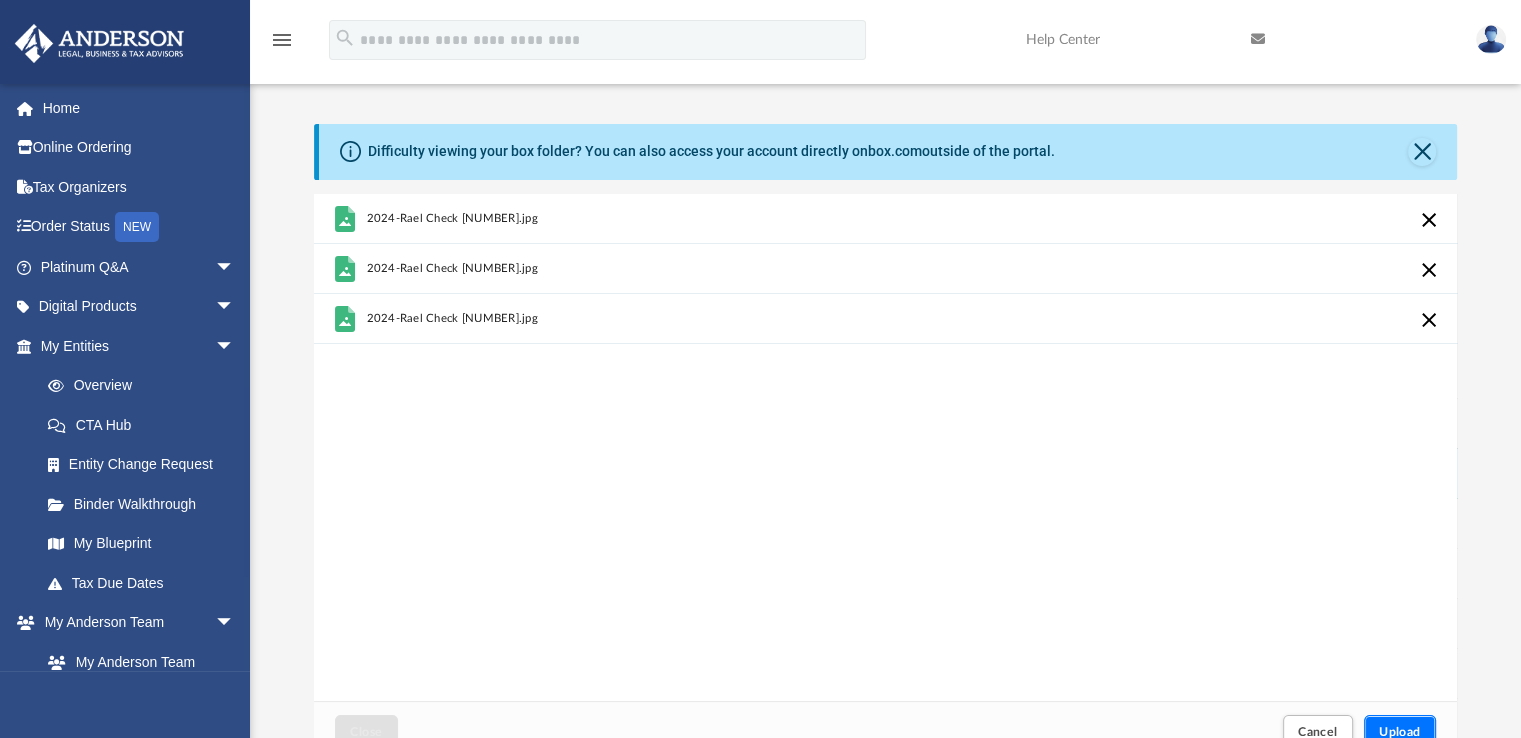 click on "Upload" at bounding box center [1400, 732] 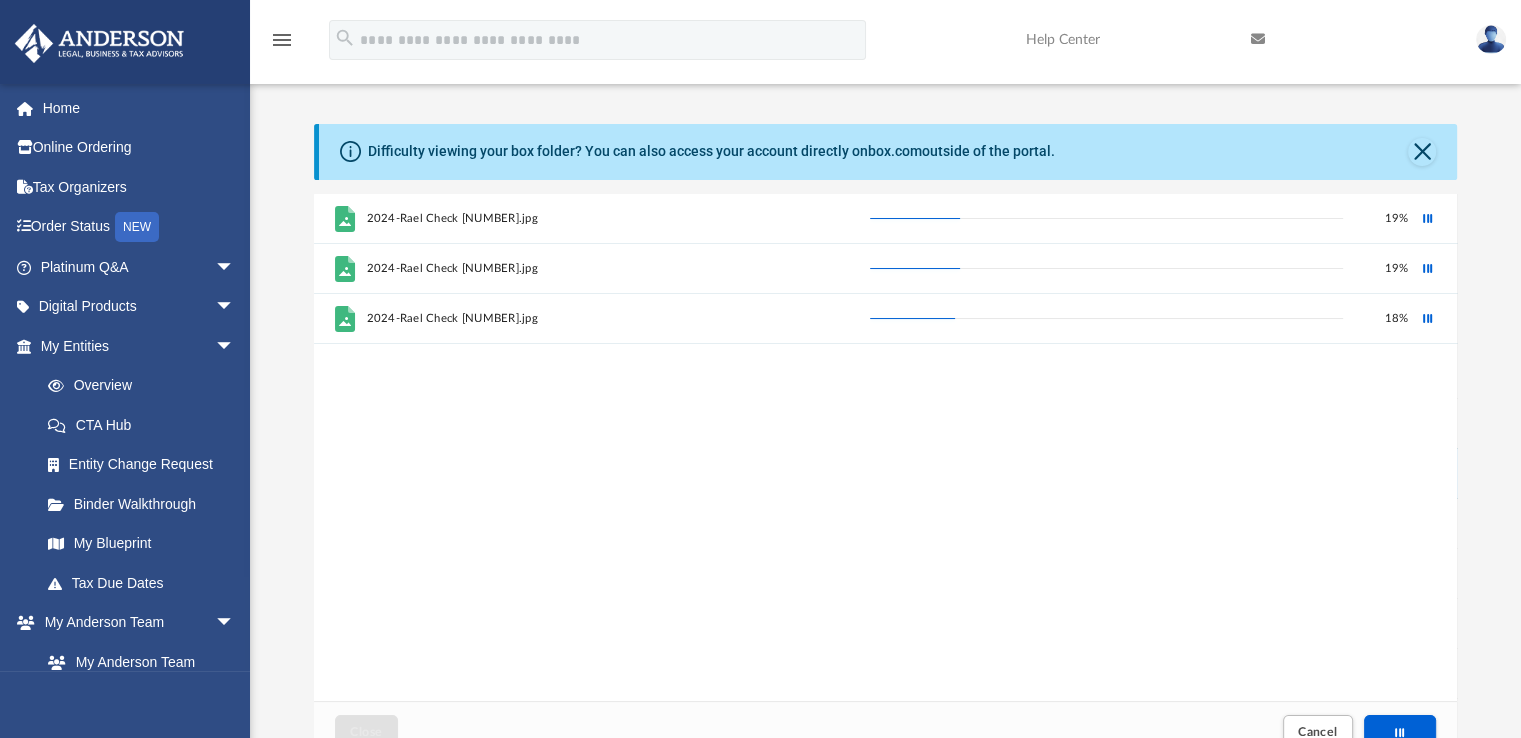 click on "2024-Rael Check 3500.jpg 19 % 2024-Rael Check 4800.jpg 19 % 2024-Rael Check 5200.jpg 18 %" at bounding box center (886, 448) 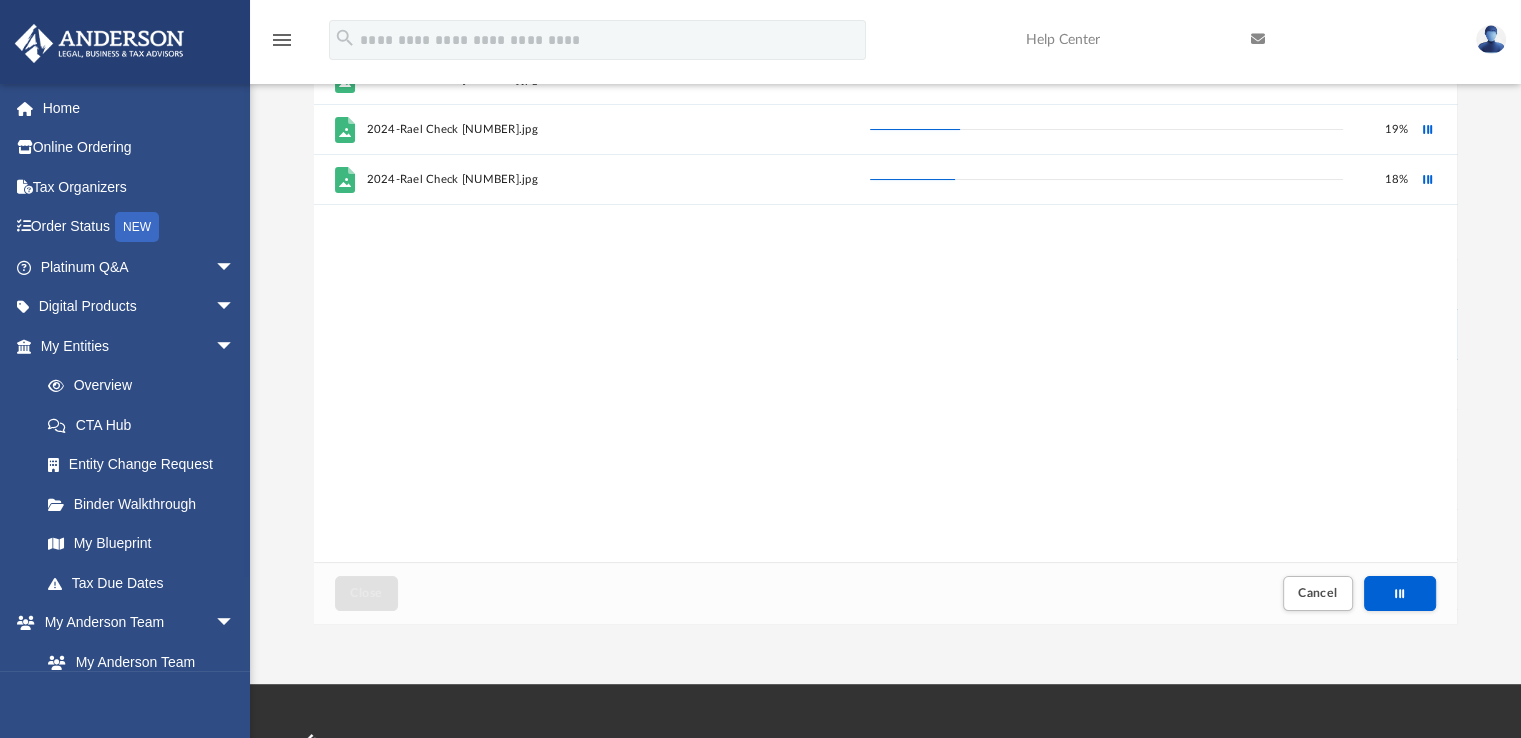 scroll, scrollTop: 141, scrollLeft: 0, axis: vertical 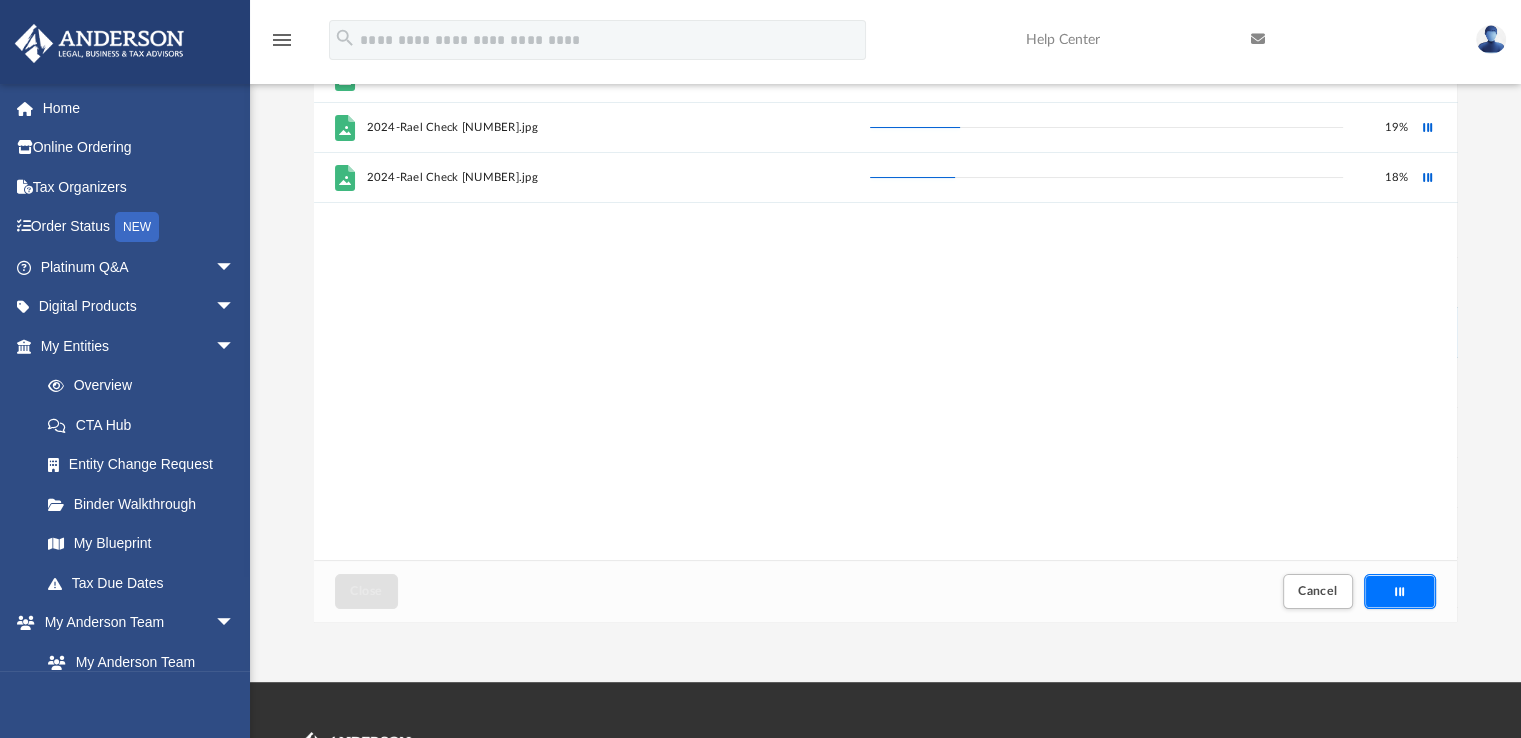 click at bounding box center [1400, 591] 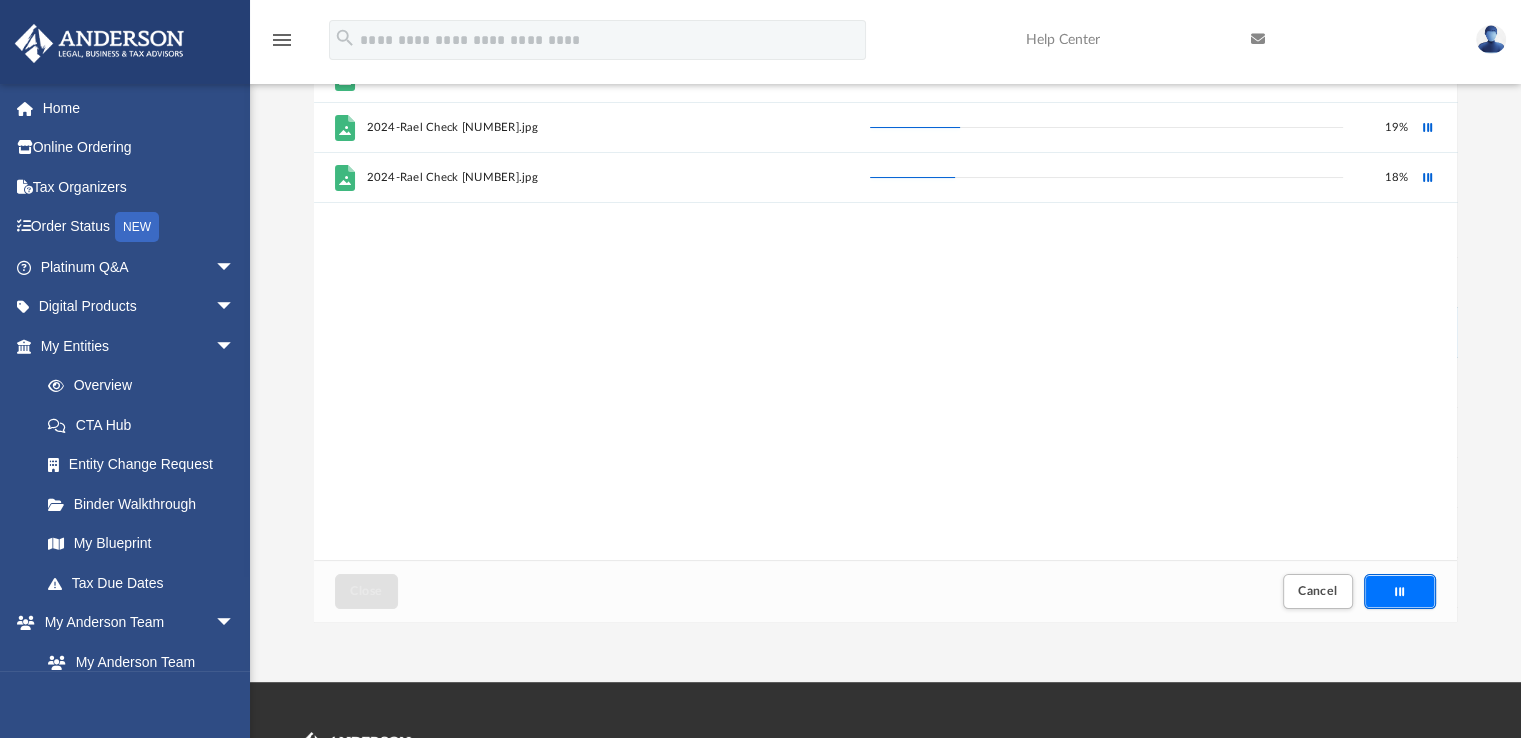 scroll, scrollTop: 0, scrollLeft: 0, axis: both 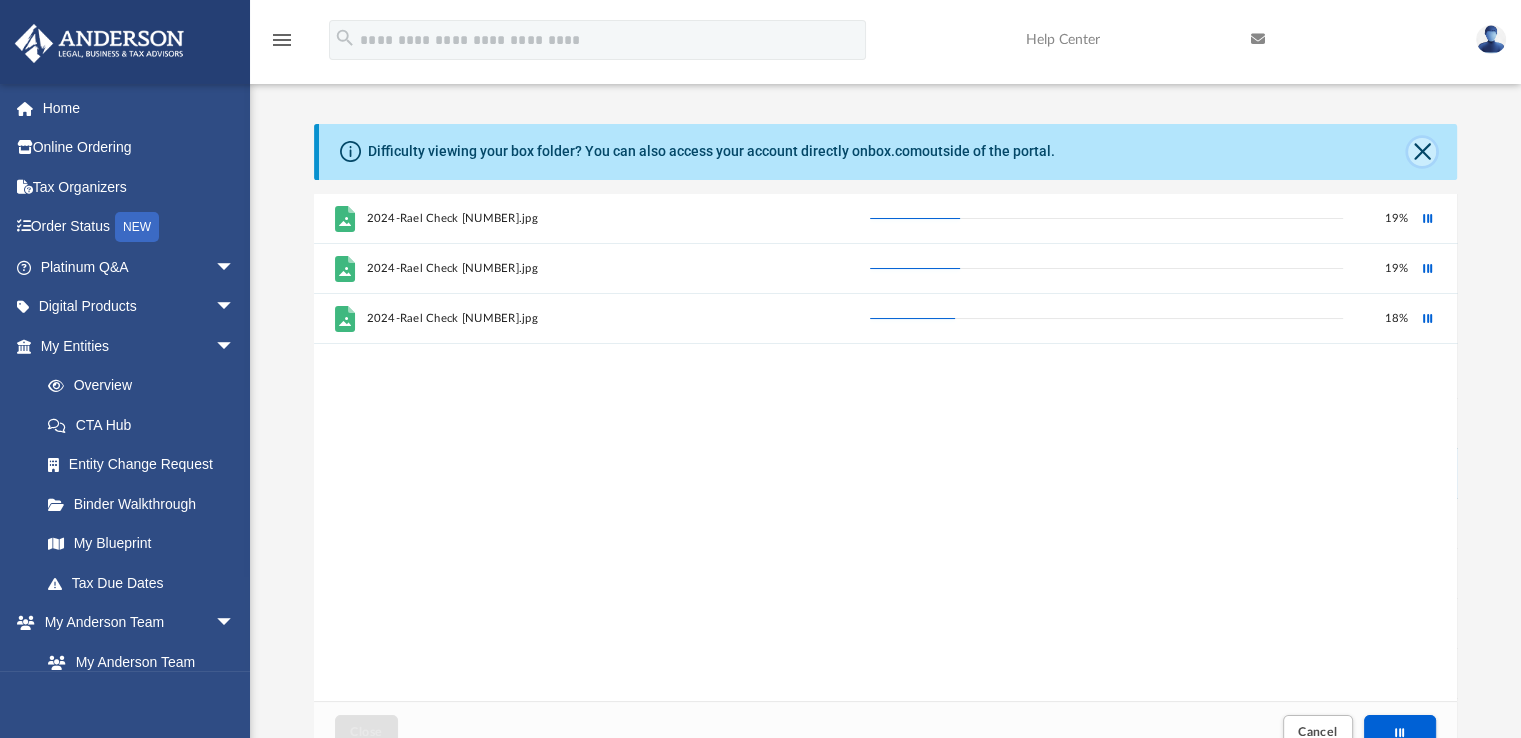 click 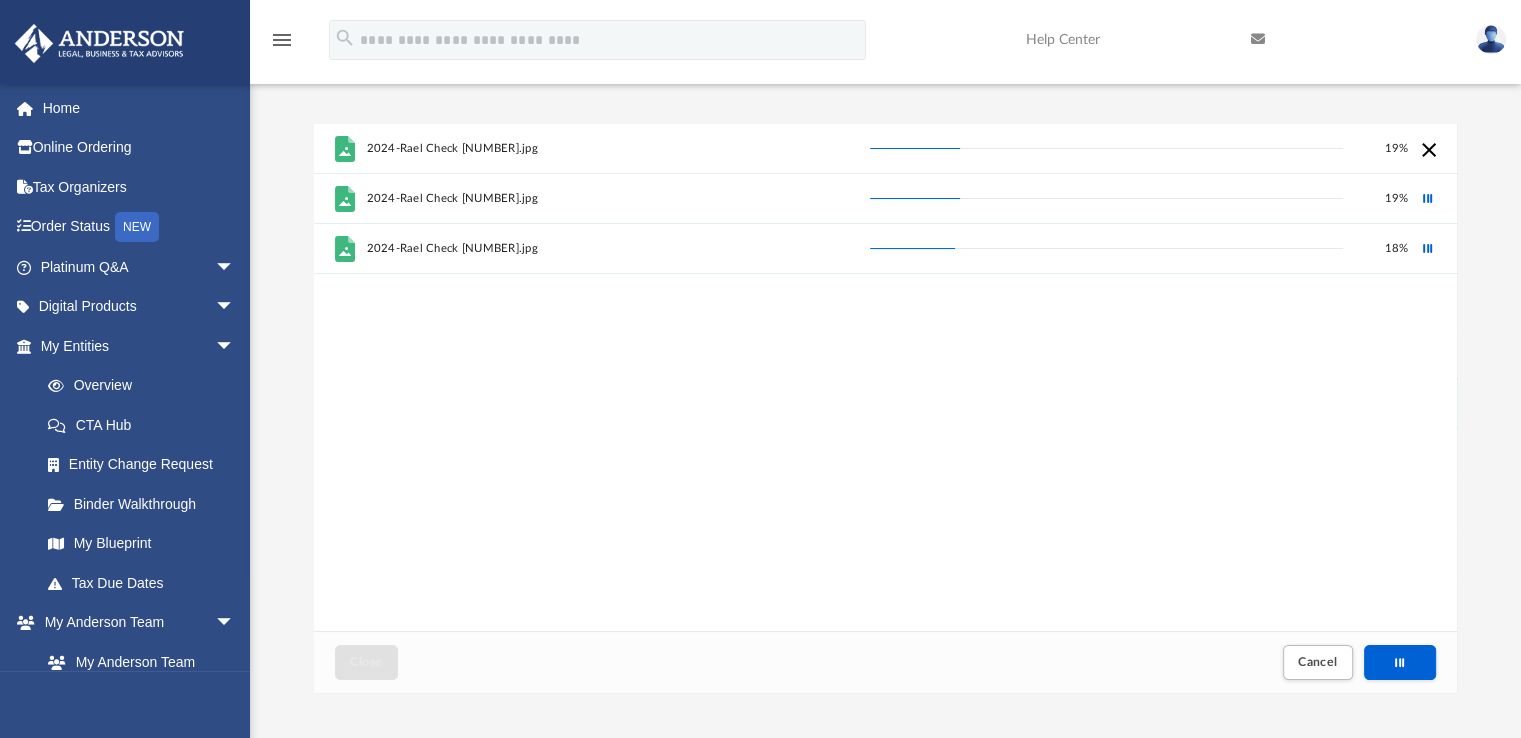click at bounding box center [1427, 148] 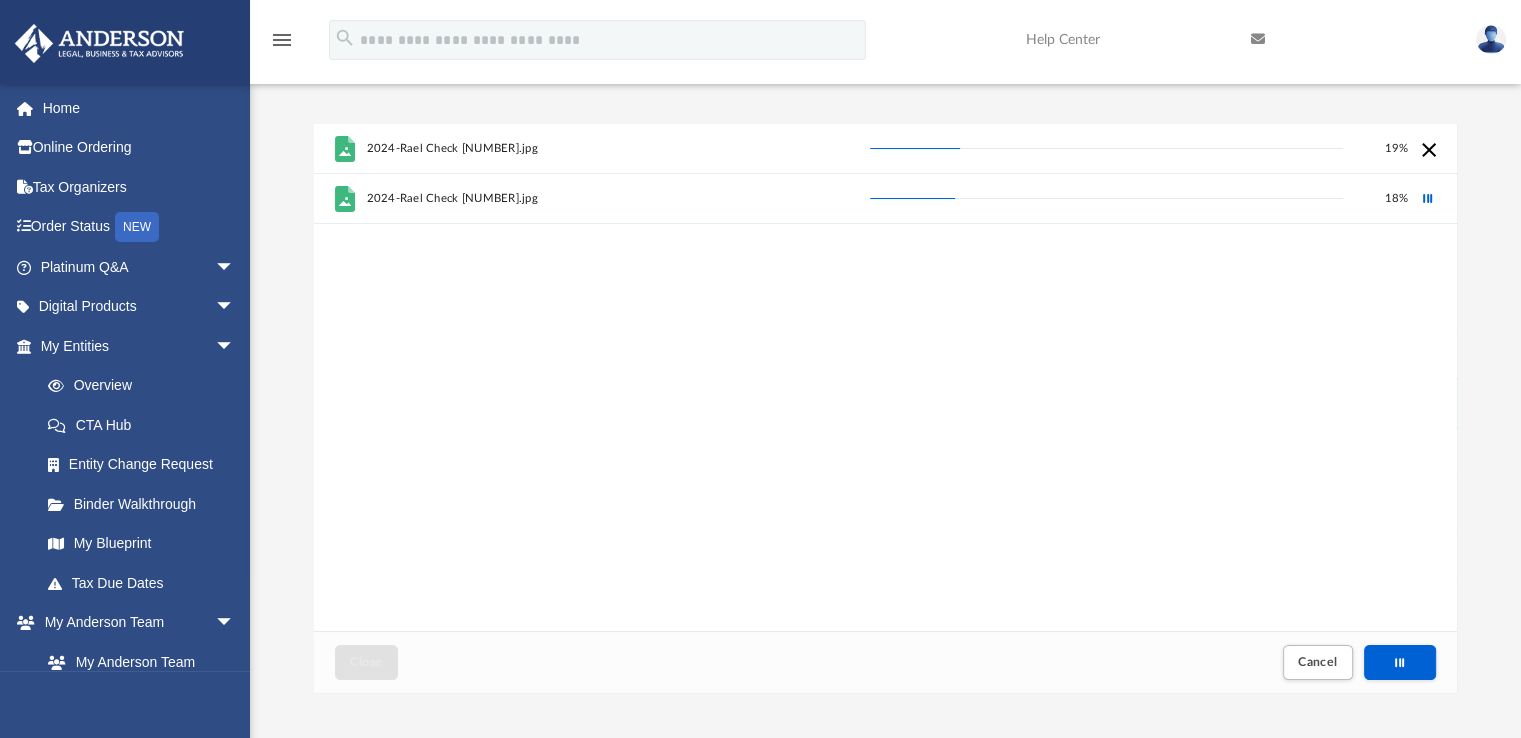 click at bounding box center (1427, 148) 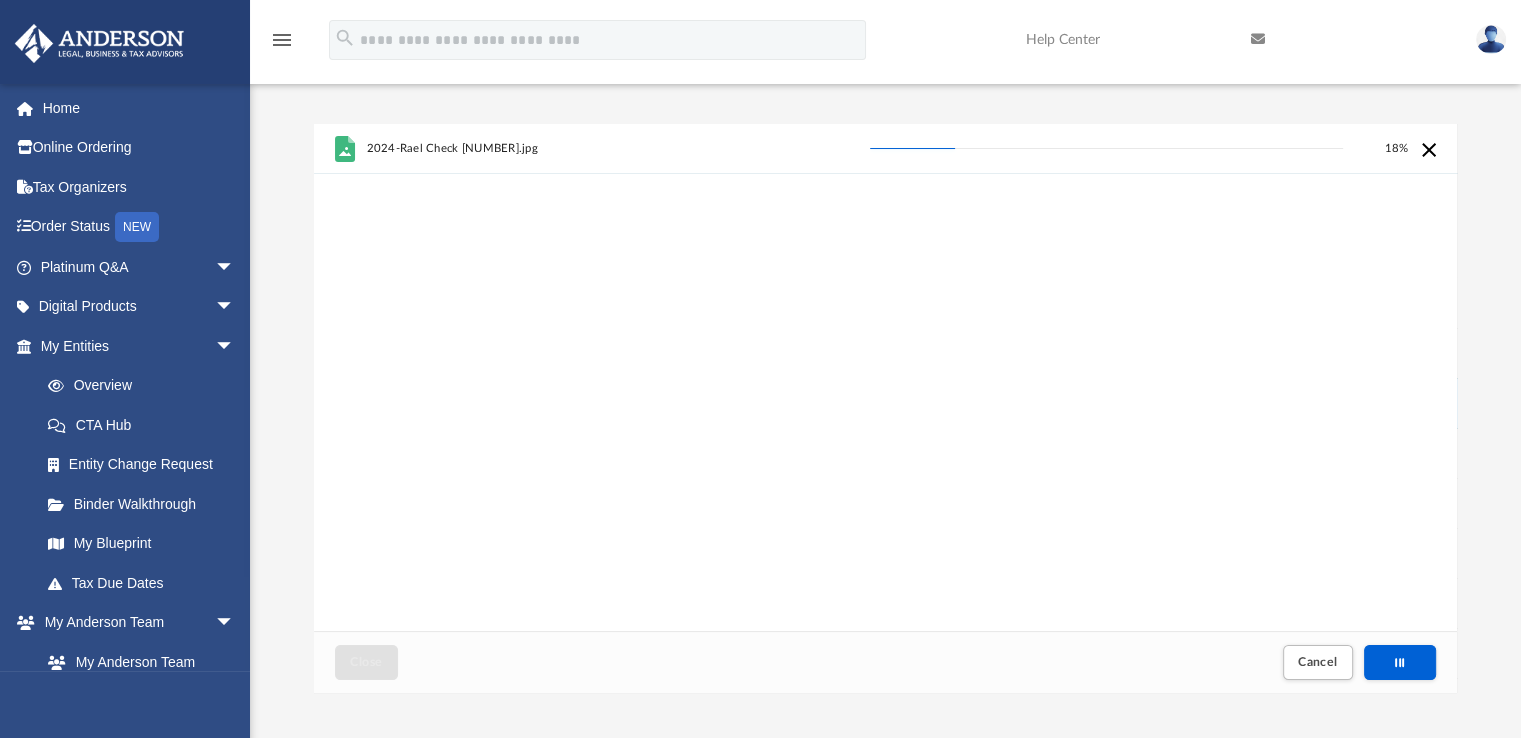click at bounding box center (1427, 148) 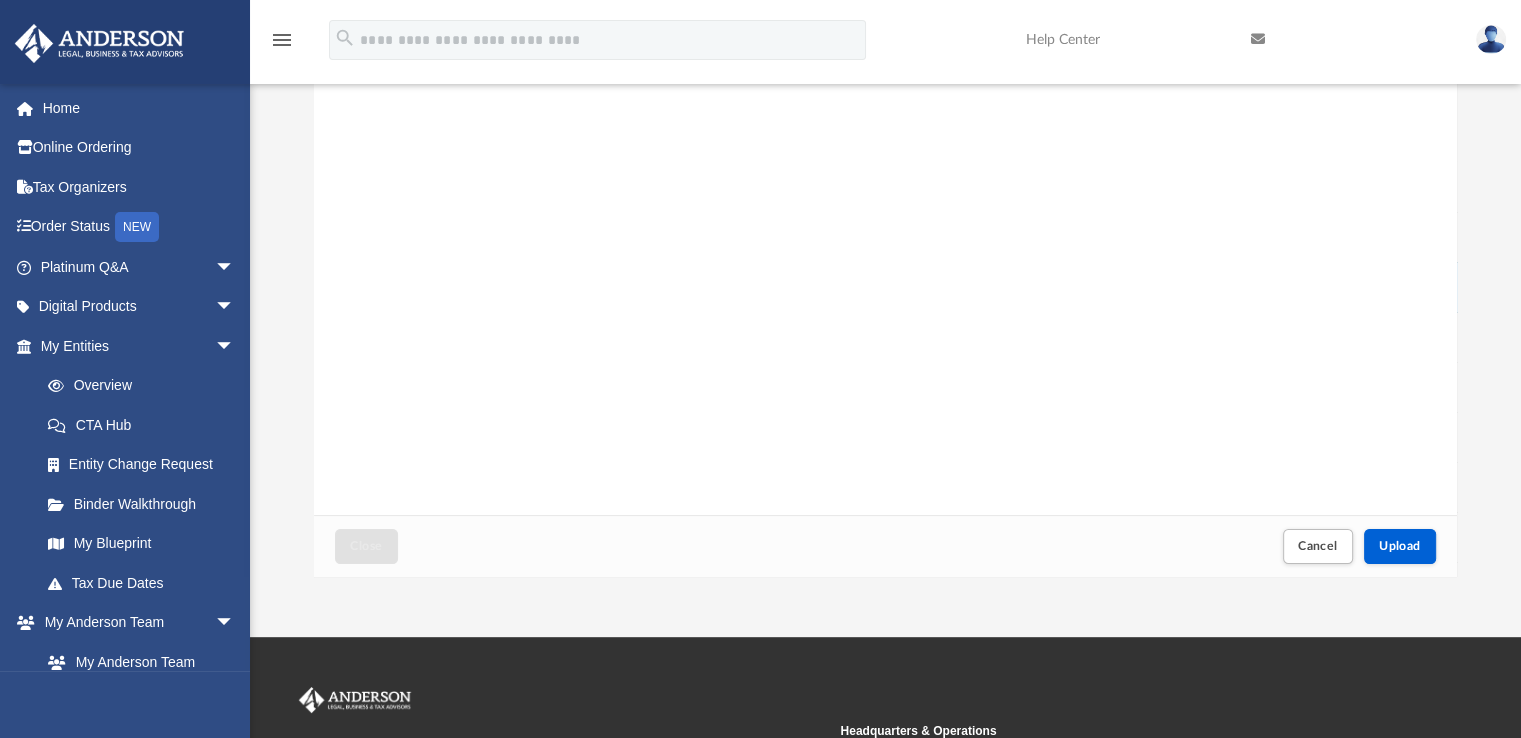scroll, scrollTop: 116, scrollLeft: 0, axis: vertical 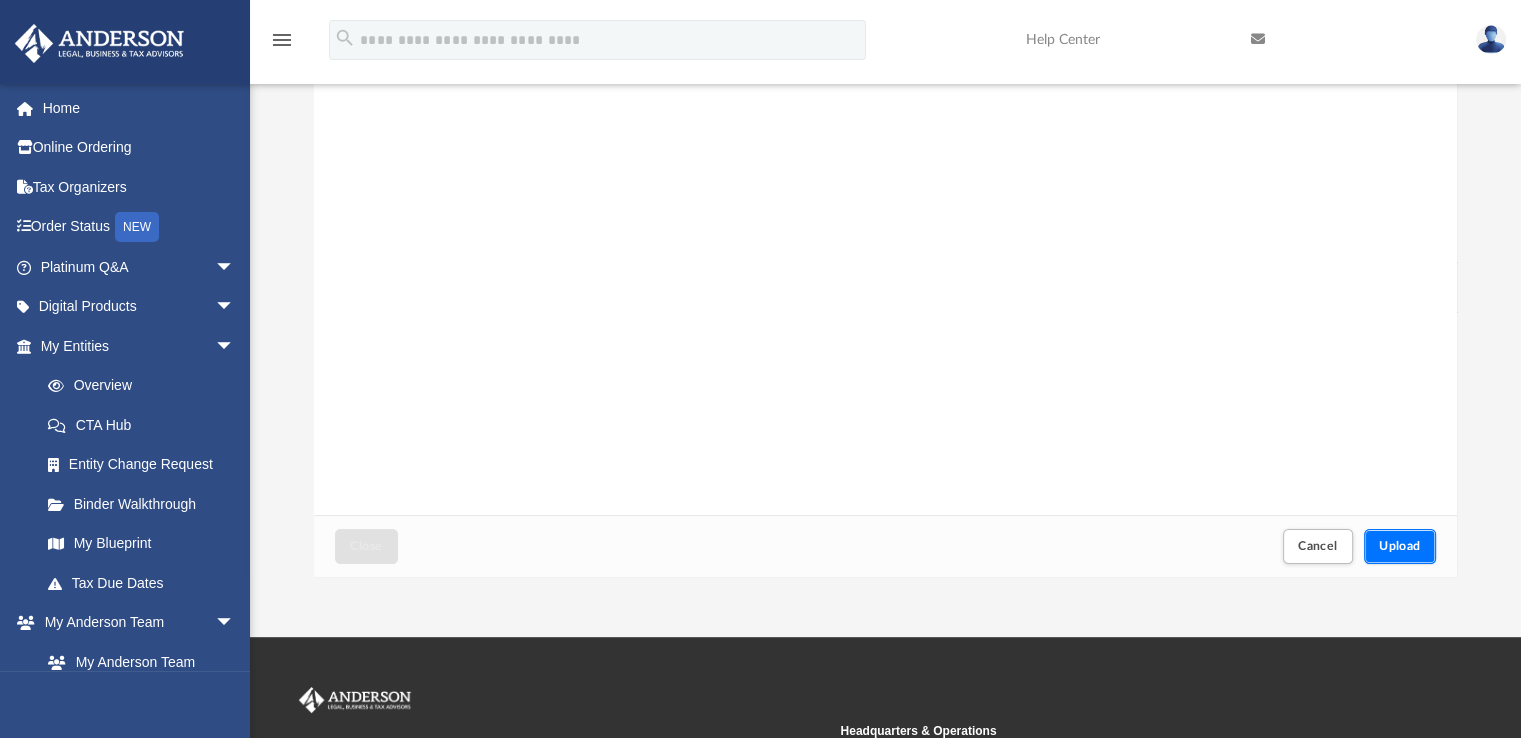 click on "Upload" at bounding box center [1400, 546] 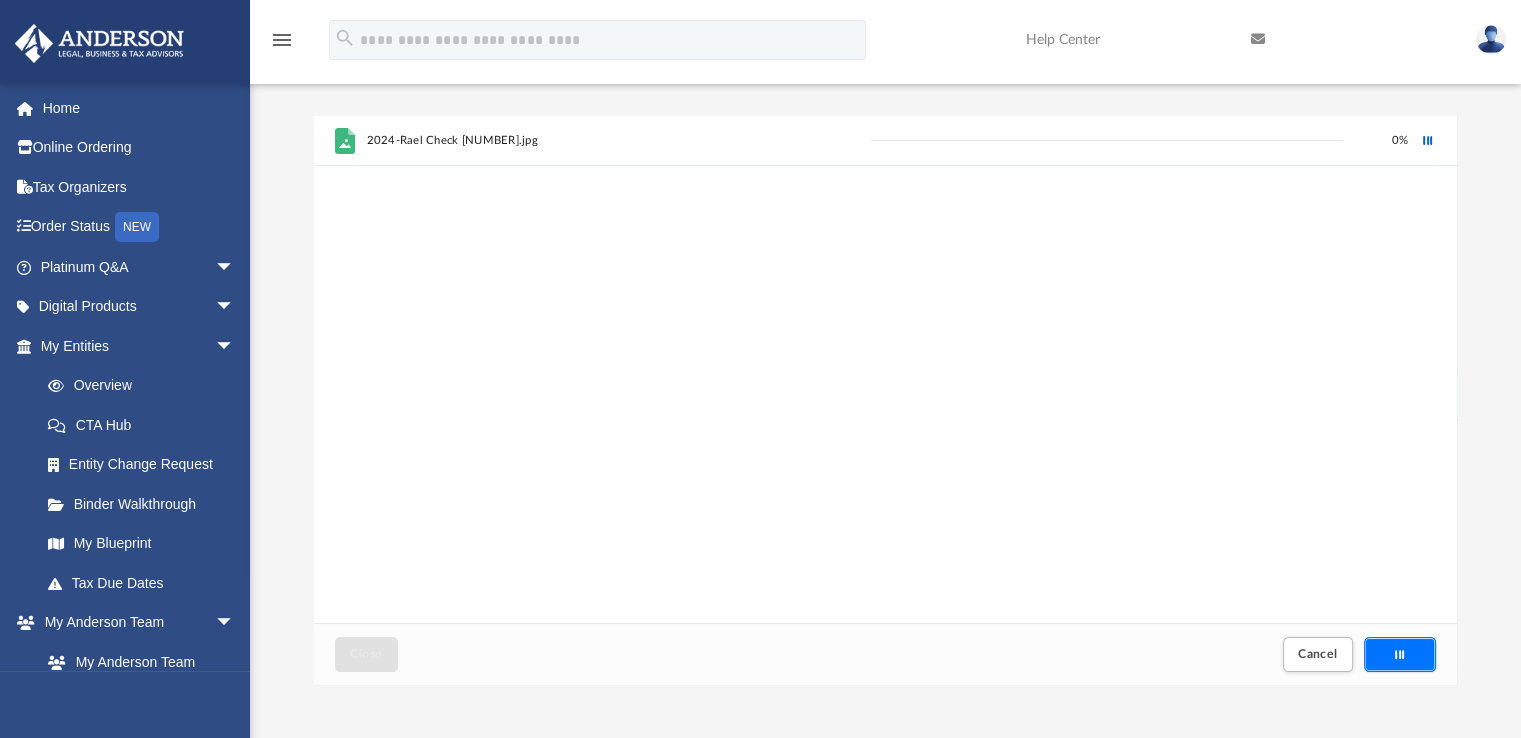 scroll, scrollTop: 0, scrollLeft: 0, axis: both 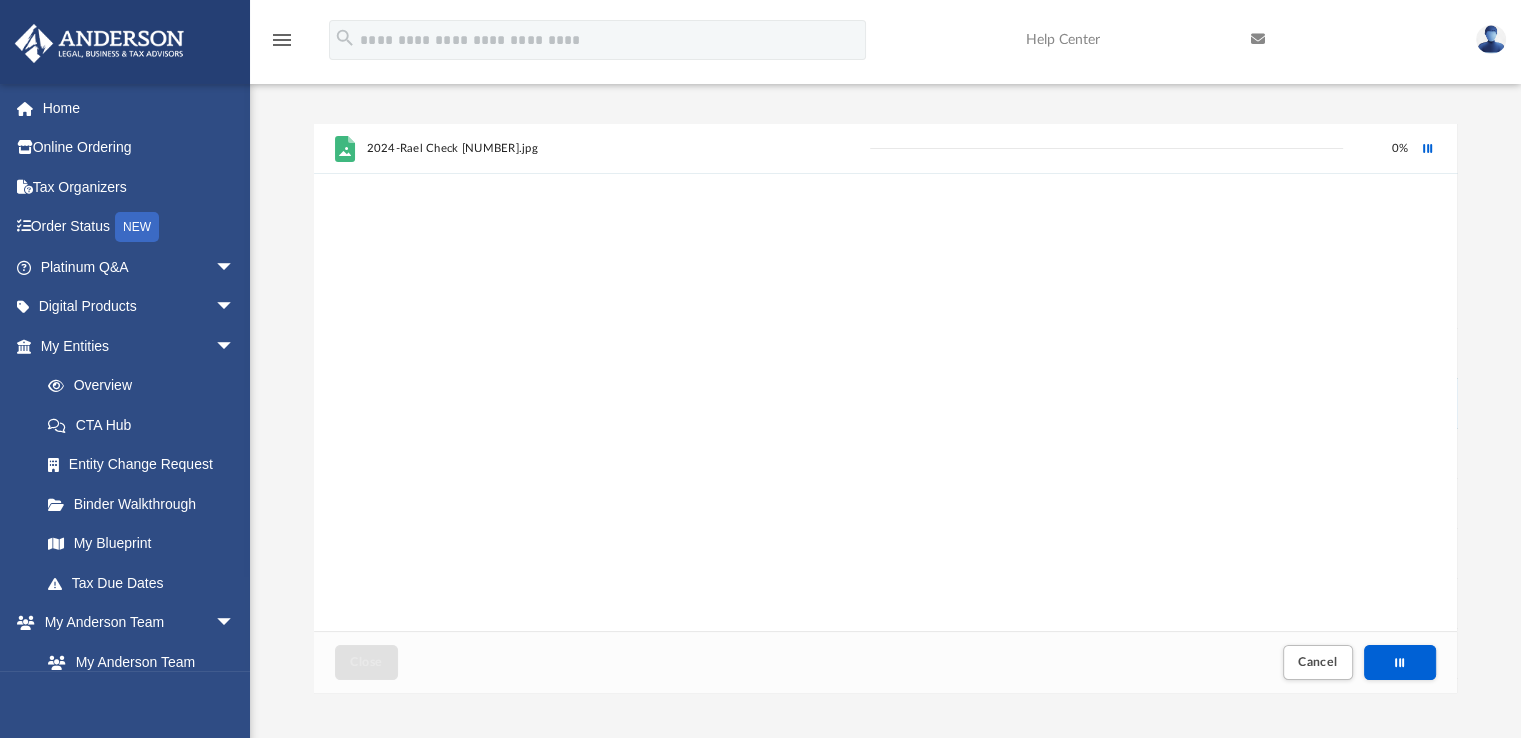 click on "2024-Rael Check 5200.jpg 0 %" at bounding box center [886, 378] 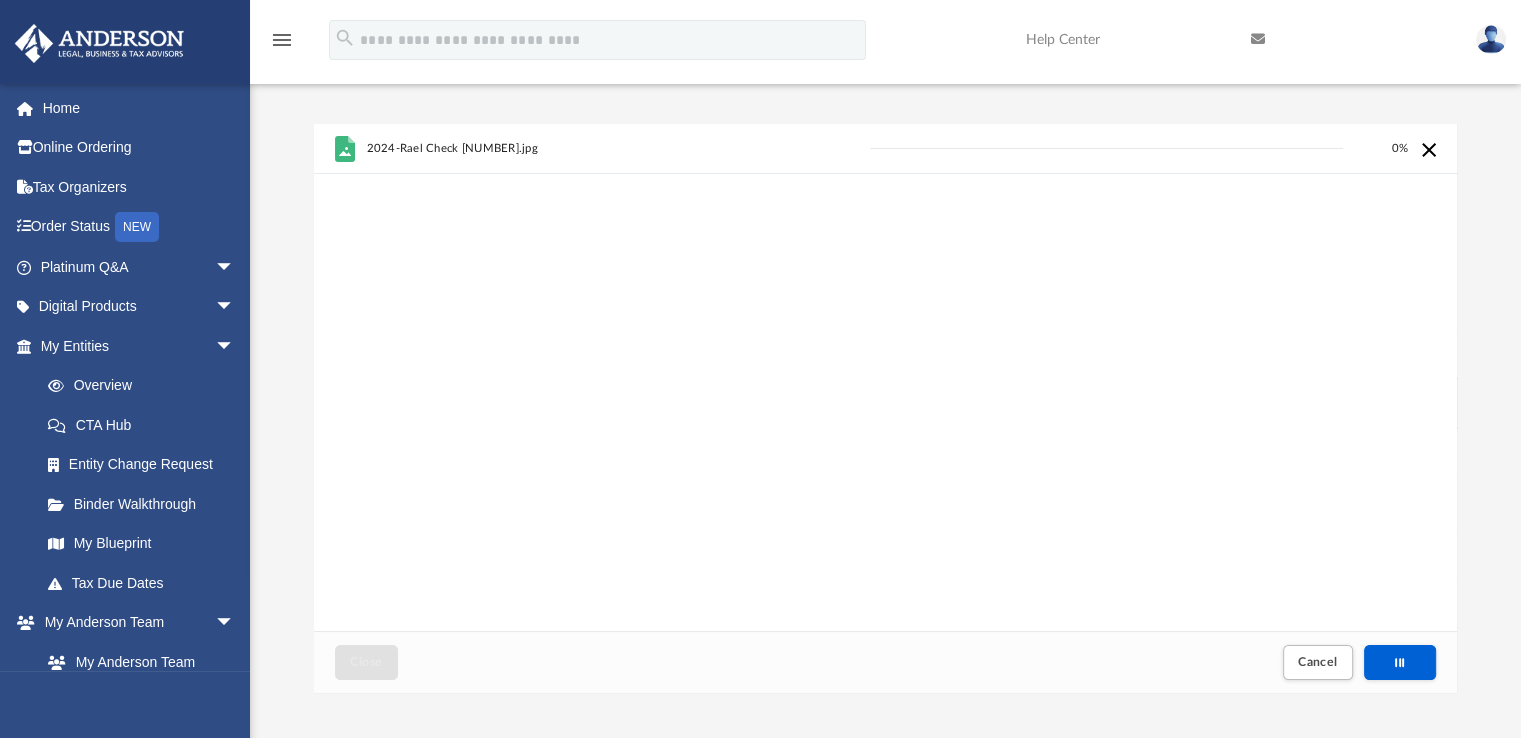 click at bounding box center (1427, 148) 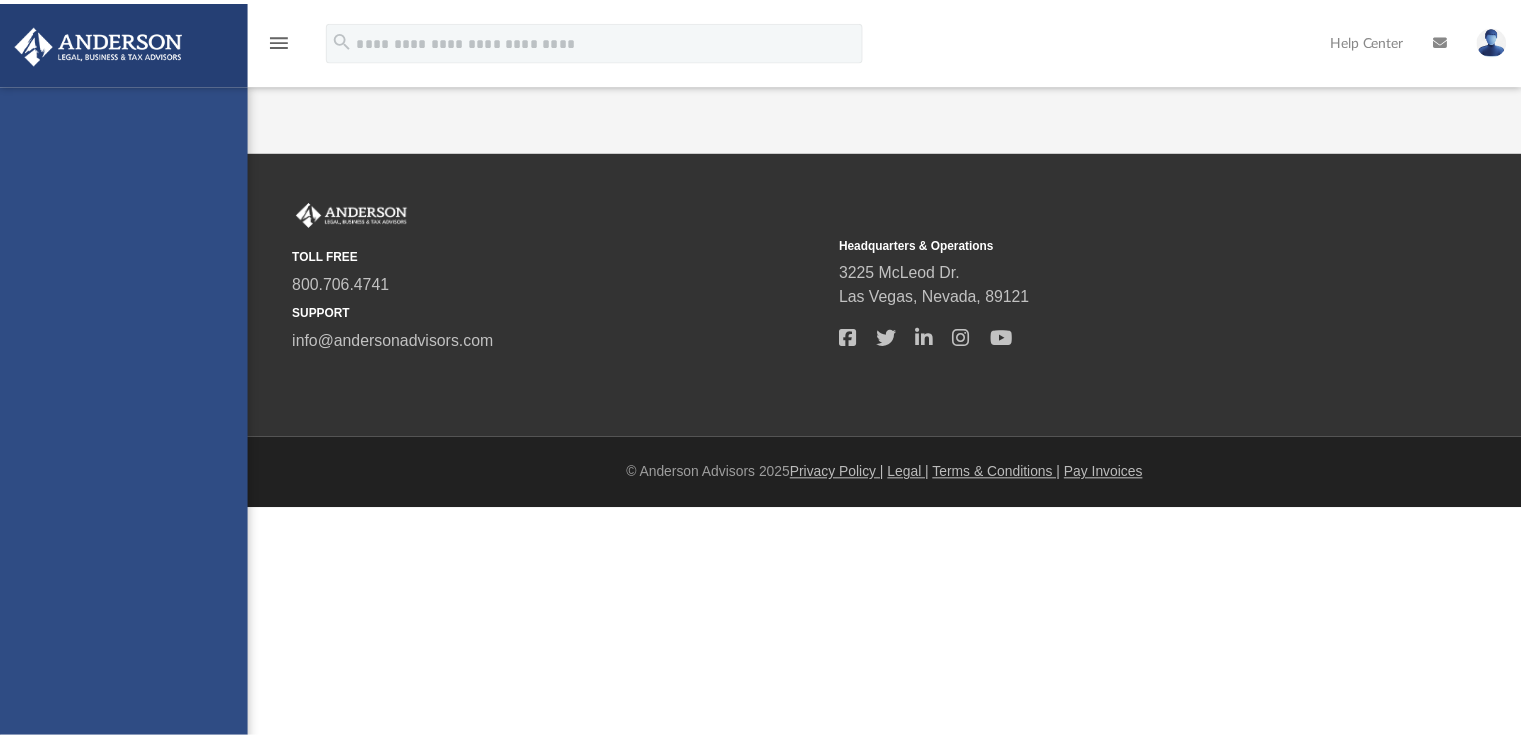 scroll, scrollTop: 0, scrollLeft: 0, axis: both 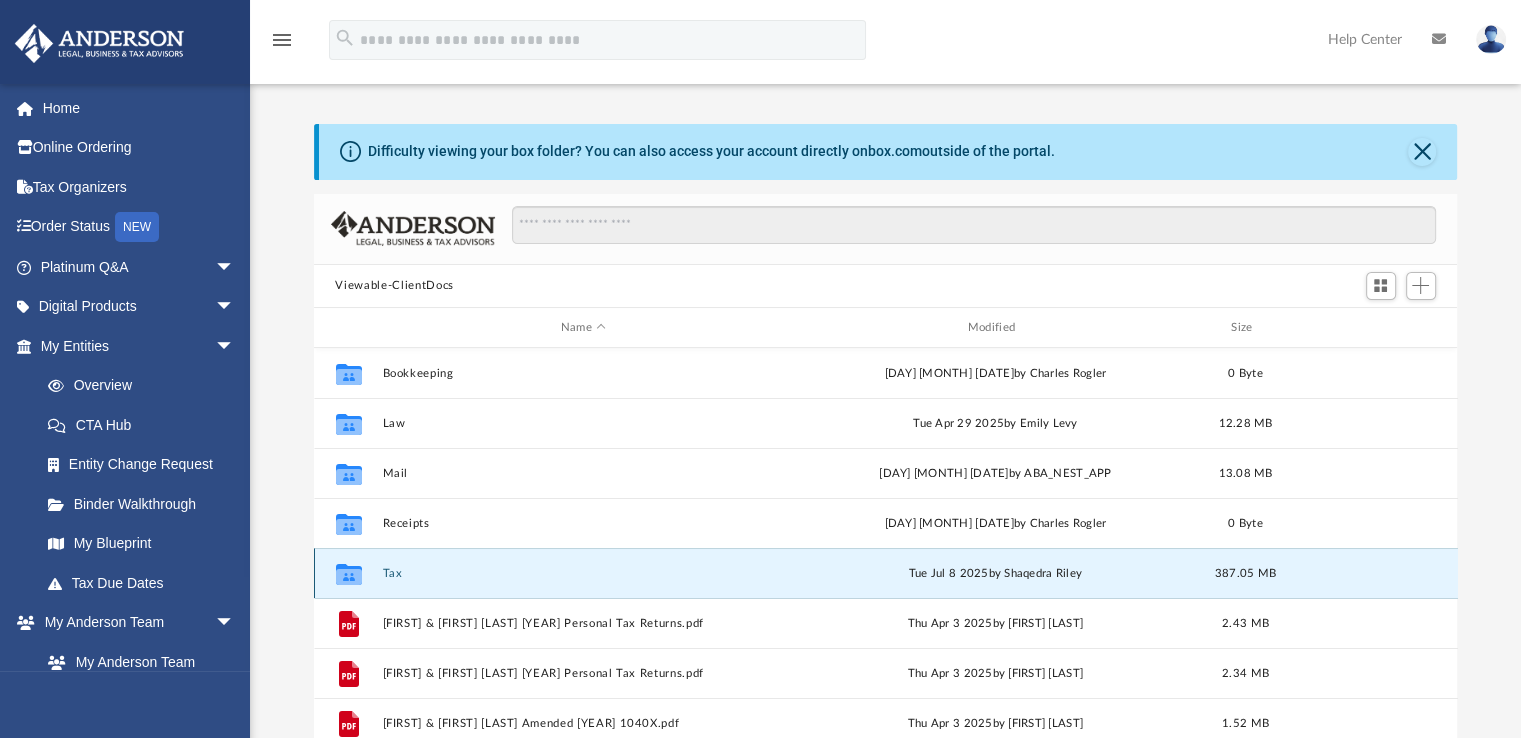 click on "Tax" at bounding box center [583, 573] 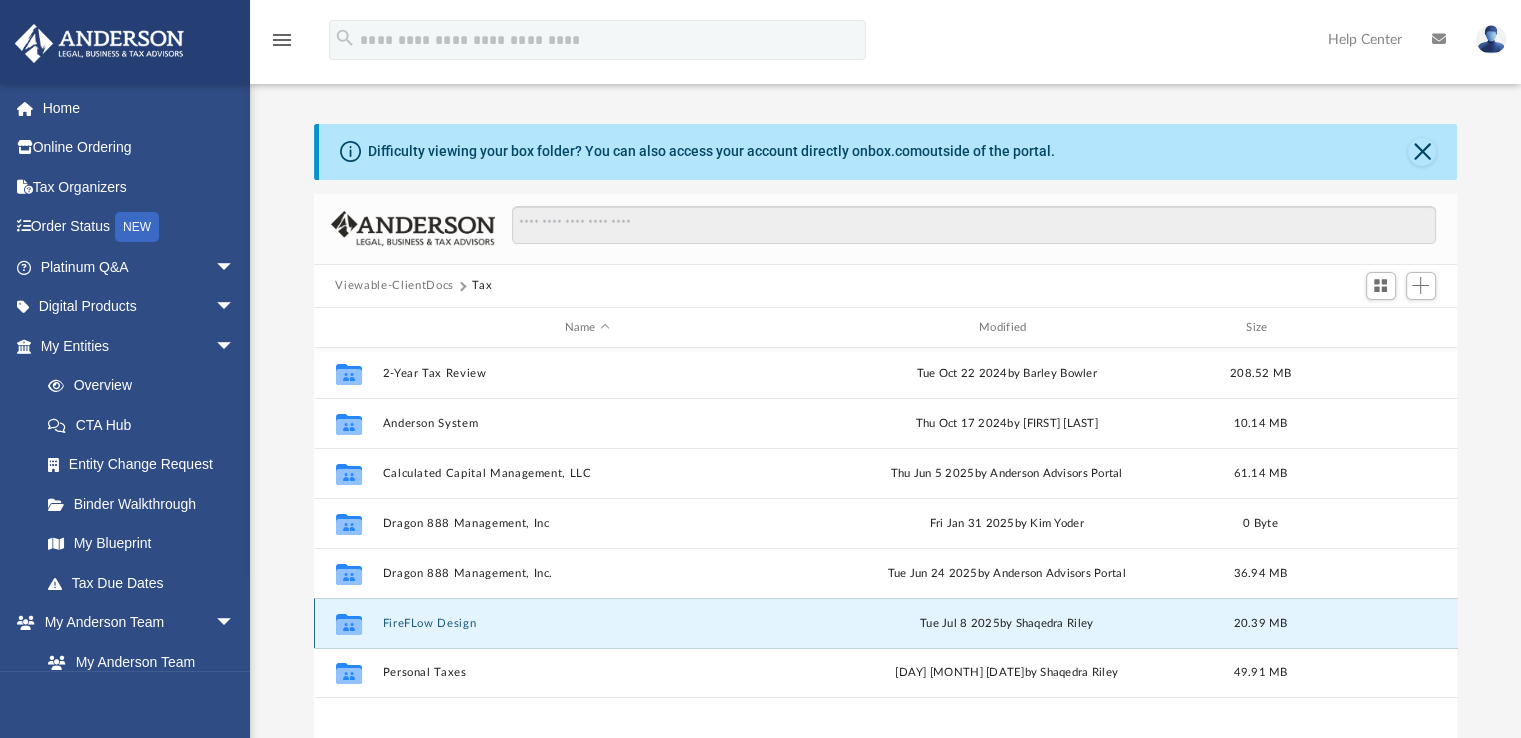 click on "FireFLow Design" at bounding box center (587, 623) 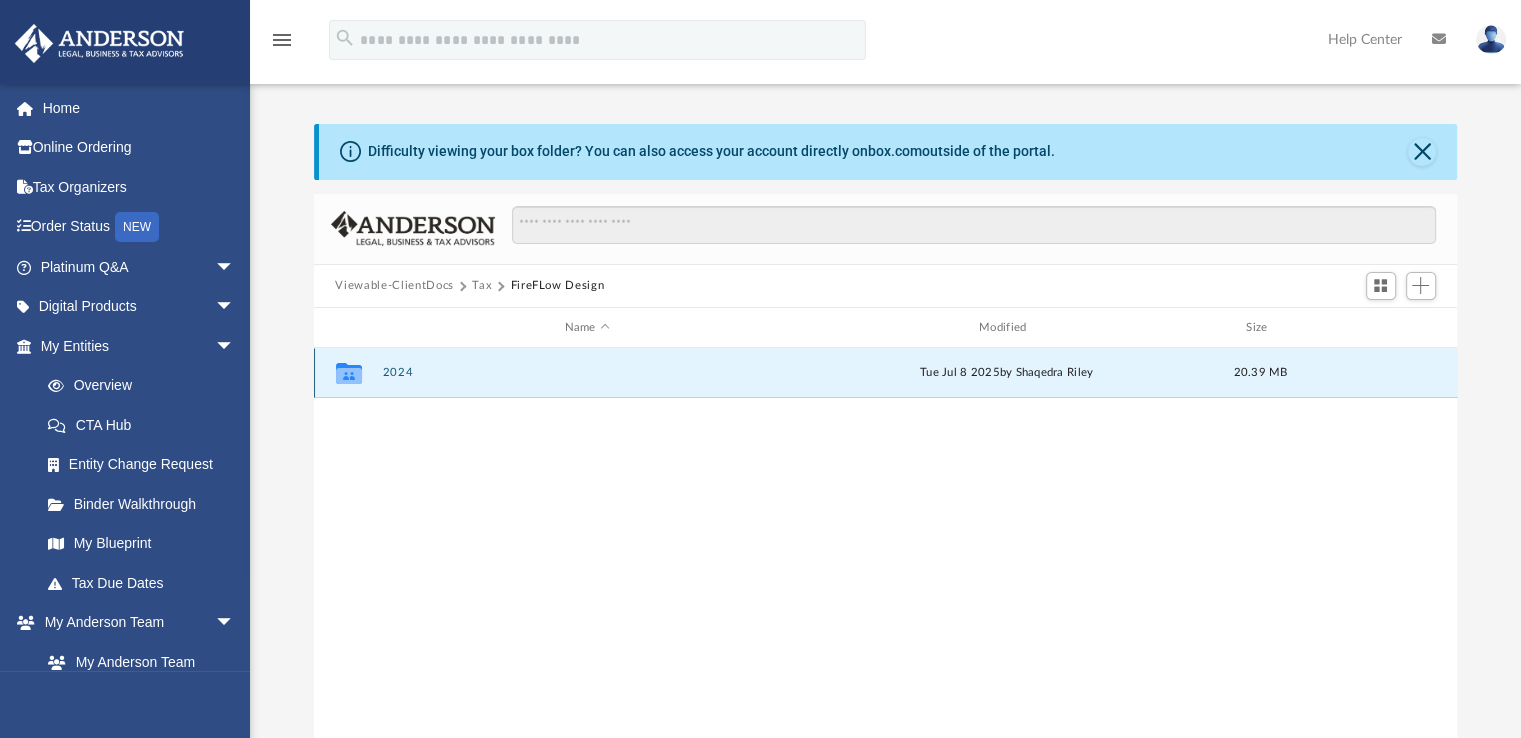 click on "2024" at bounding box center [587, 373] 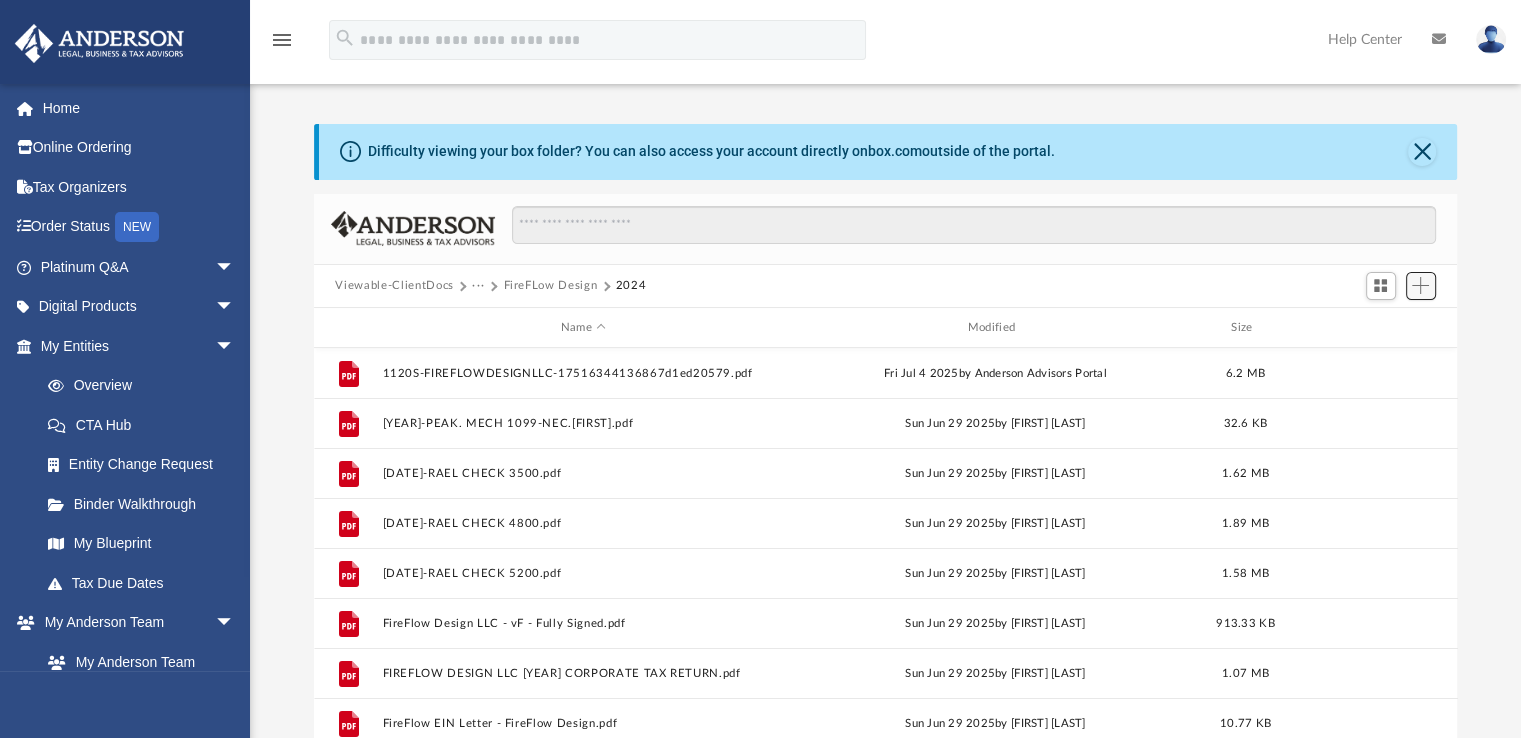 click at bounding box center [1420, 285] 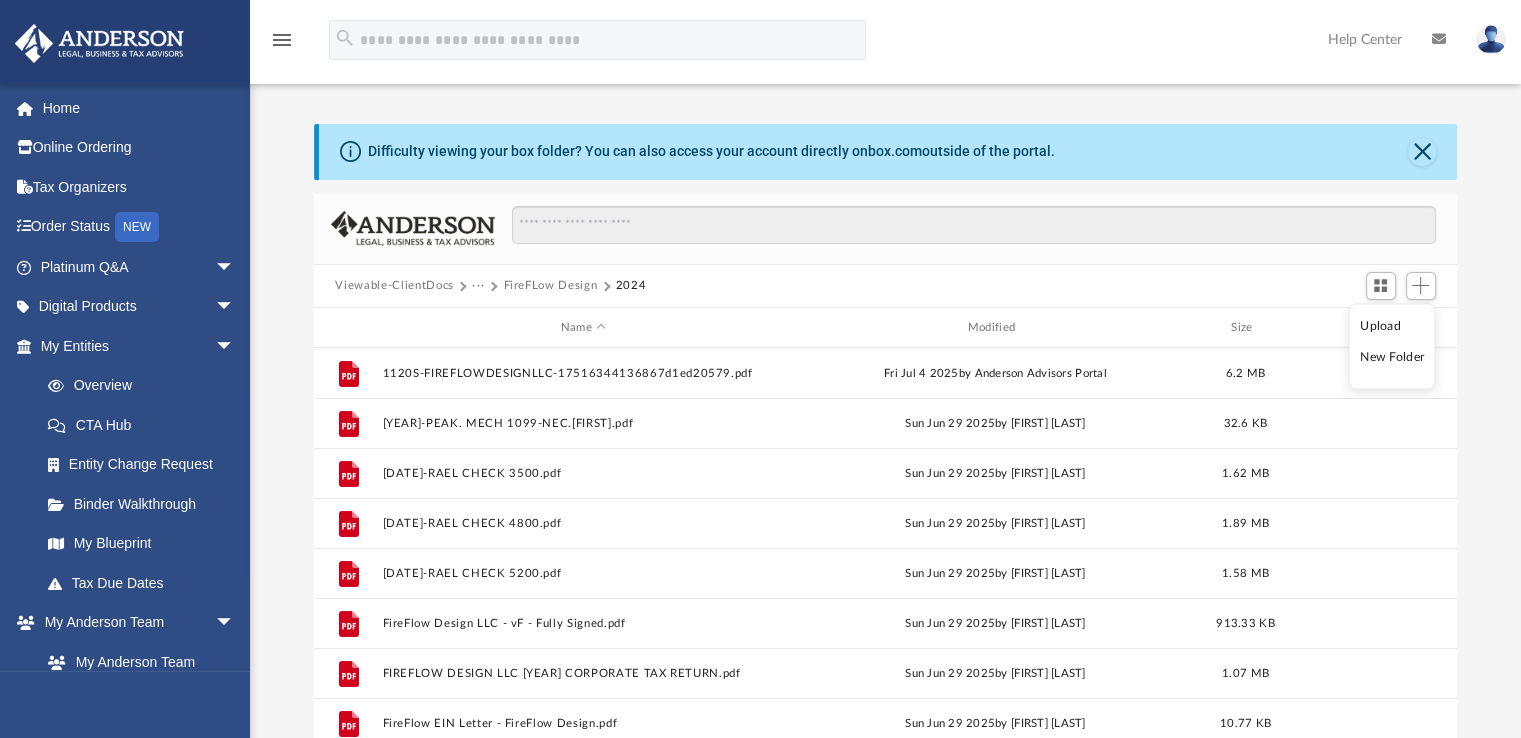 click on "Upload" at bounding box center [1392, 325] 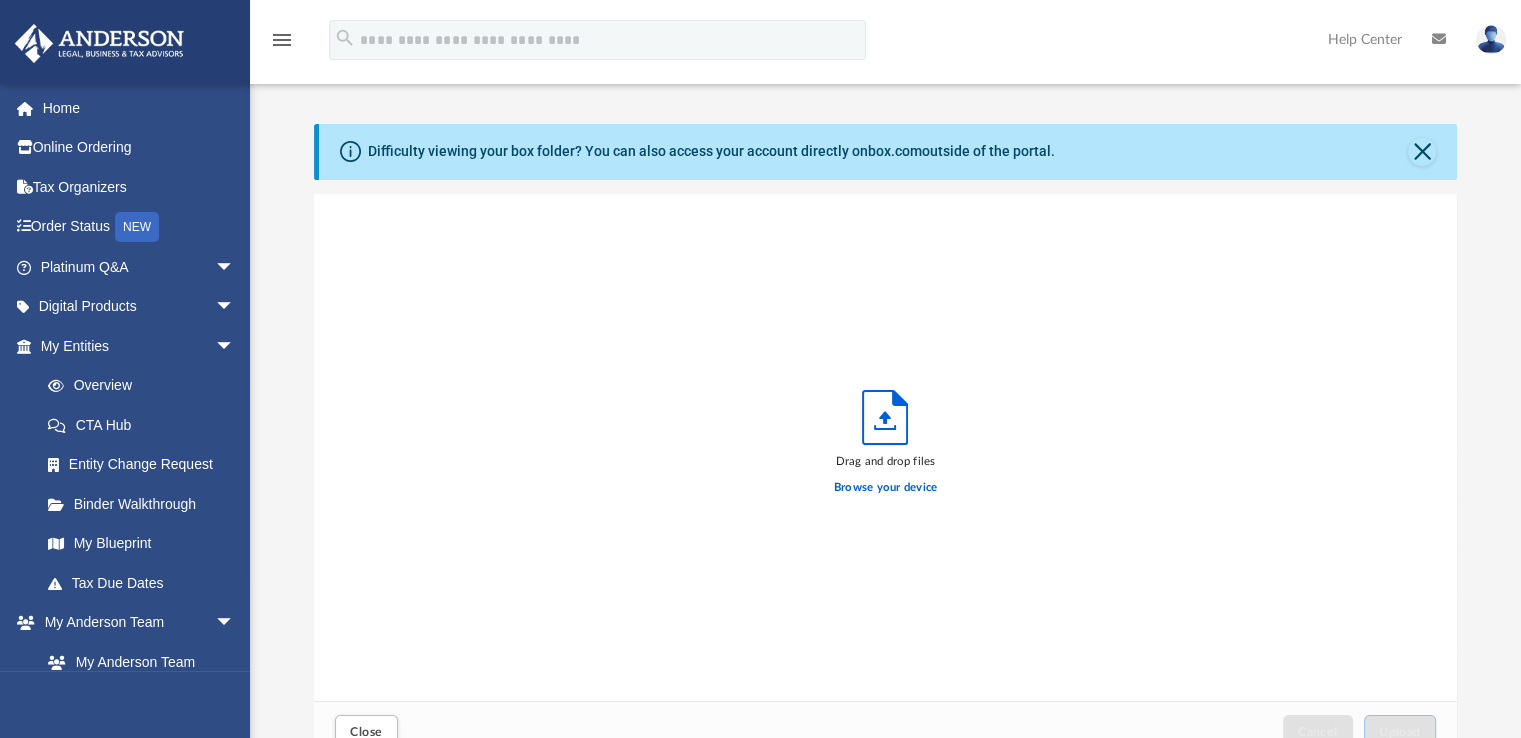 scroll, scrollTop: 16, scrollLeft: 16, axis: both 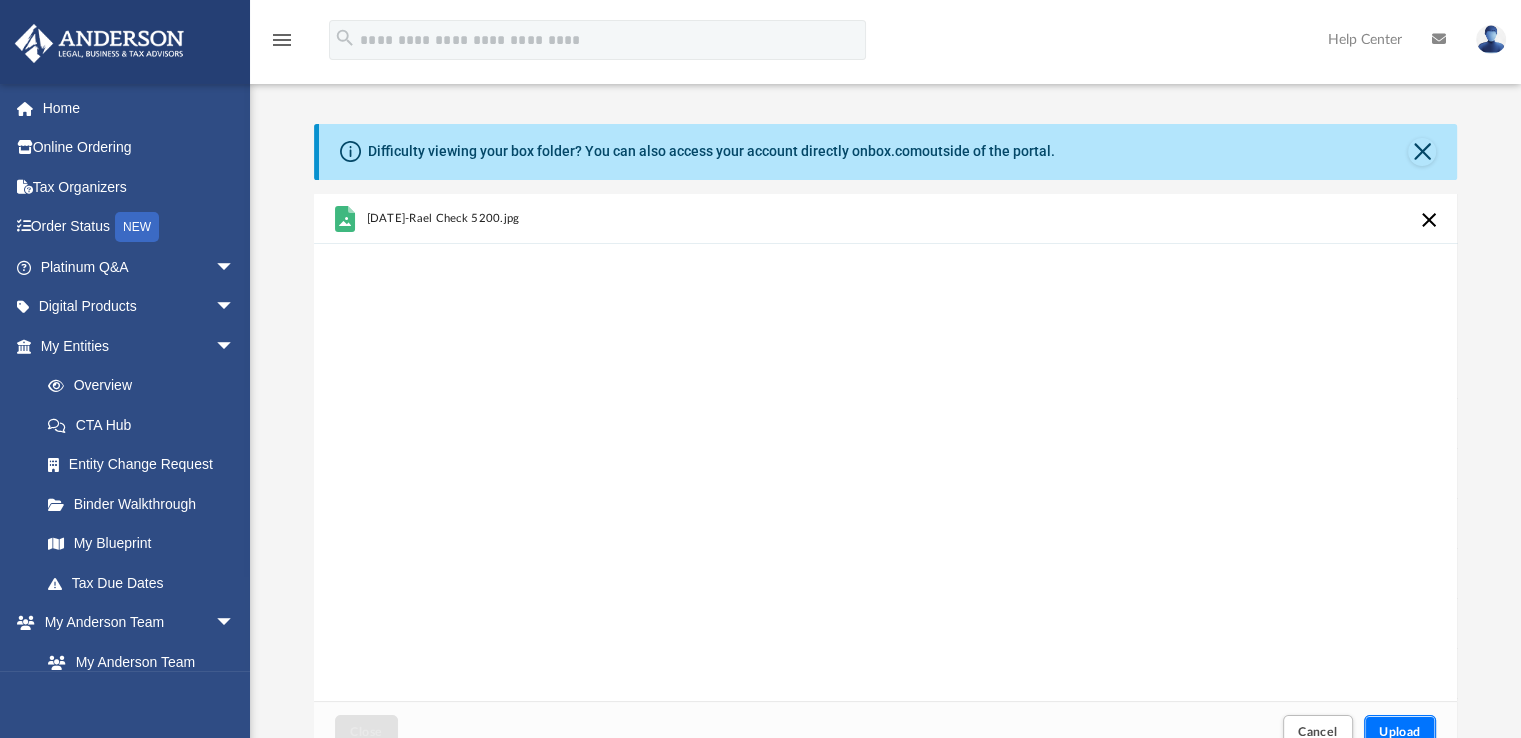 click on "Upload" at bounding box center [1400, 732] 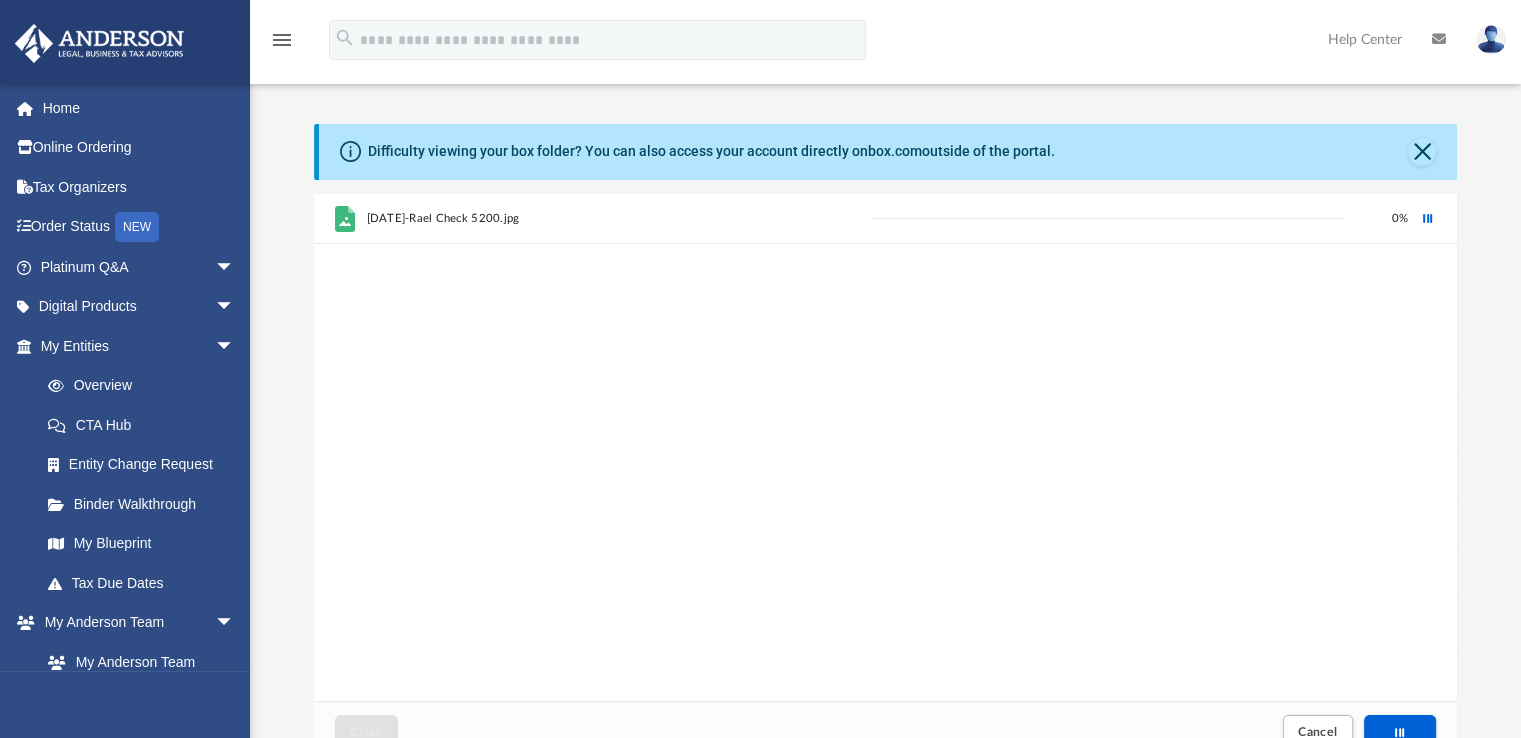 click on "2024-Rael Check 5200.jpg 0 %" at bounding box center [886, 448] 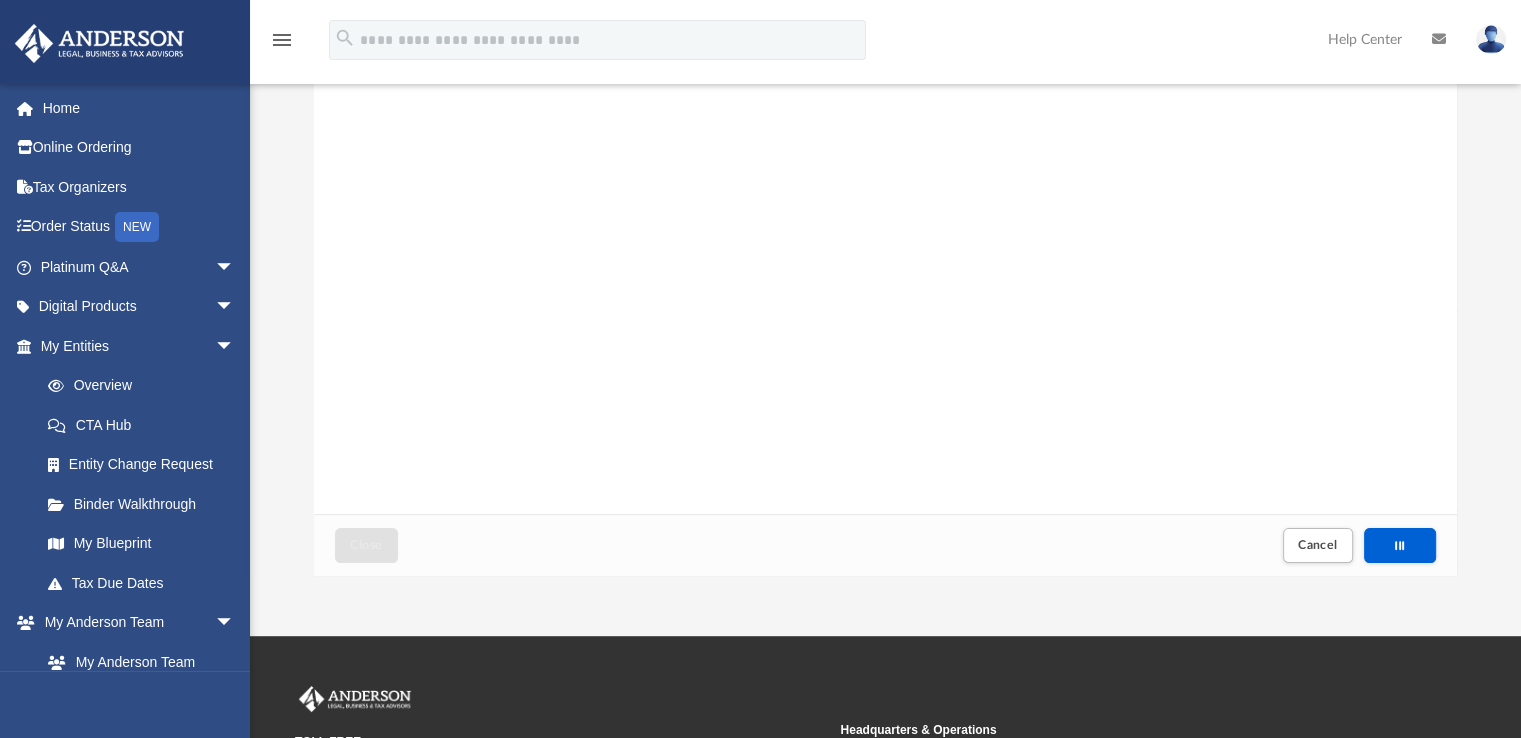 scroll, scrollTop: 0, scrollLeft: 0, axis: both 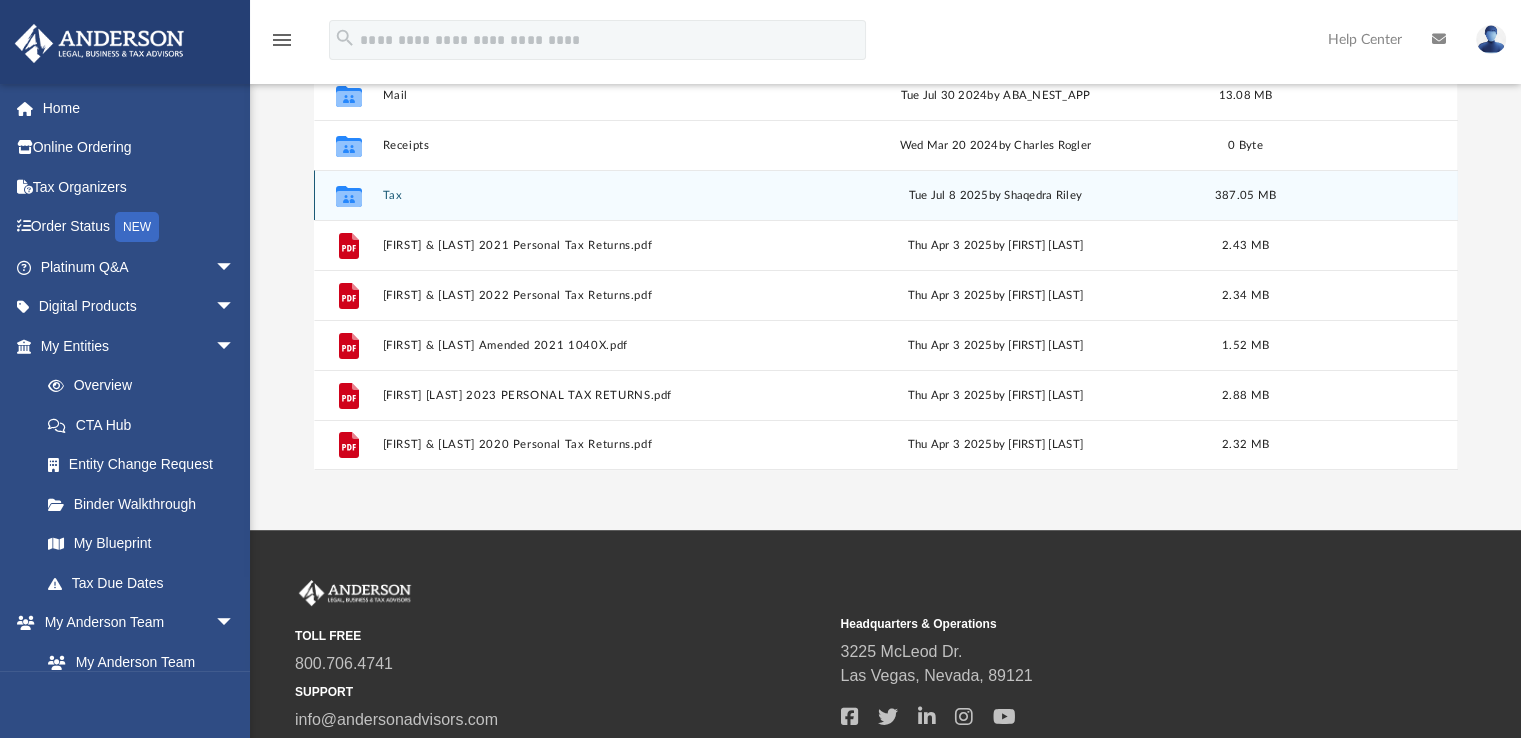 click on "Collaborated Folder Tax Tue Jul 8 2025  by [FIRST] [LAST] 387.05 MB" at bounding box center [886, 195] 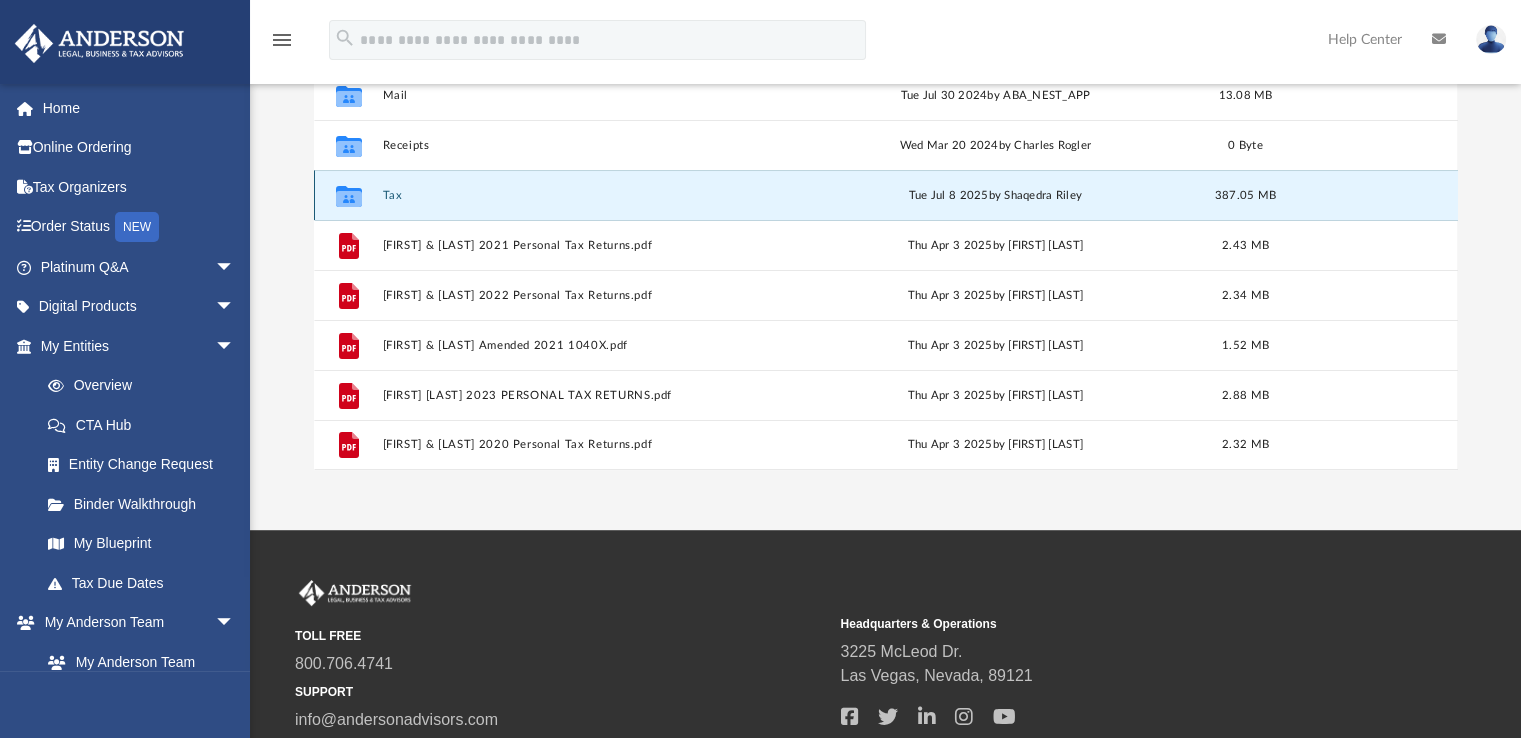 click on "Tax" at bounding box center [583, 195] 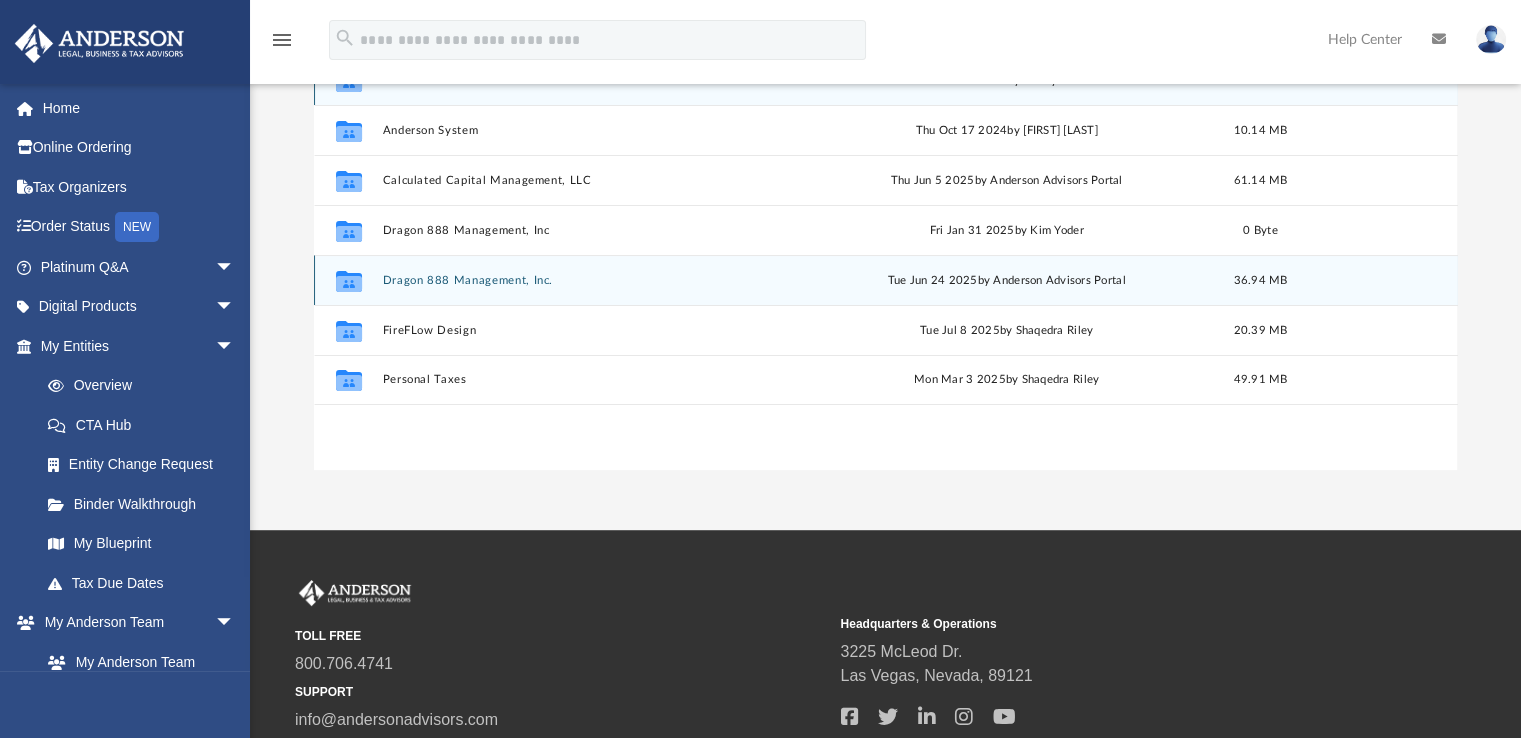 scroll, scrollTop: 0, scrollLeft: 0, axis: both 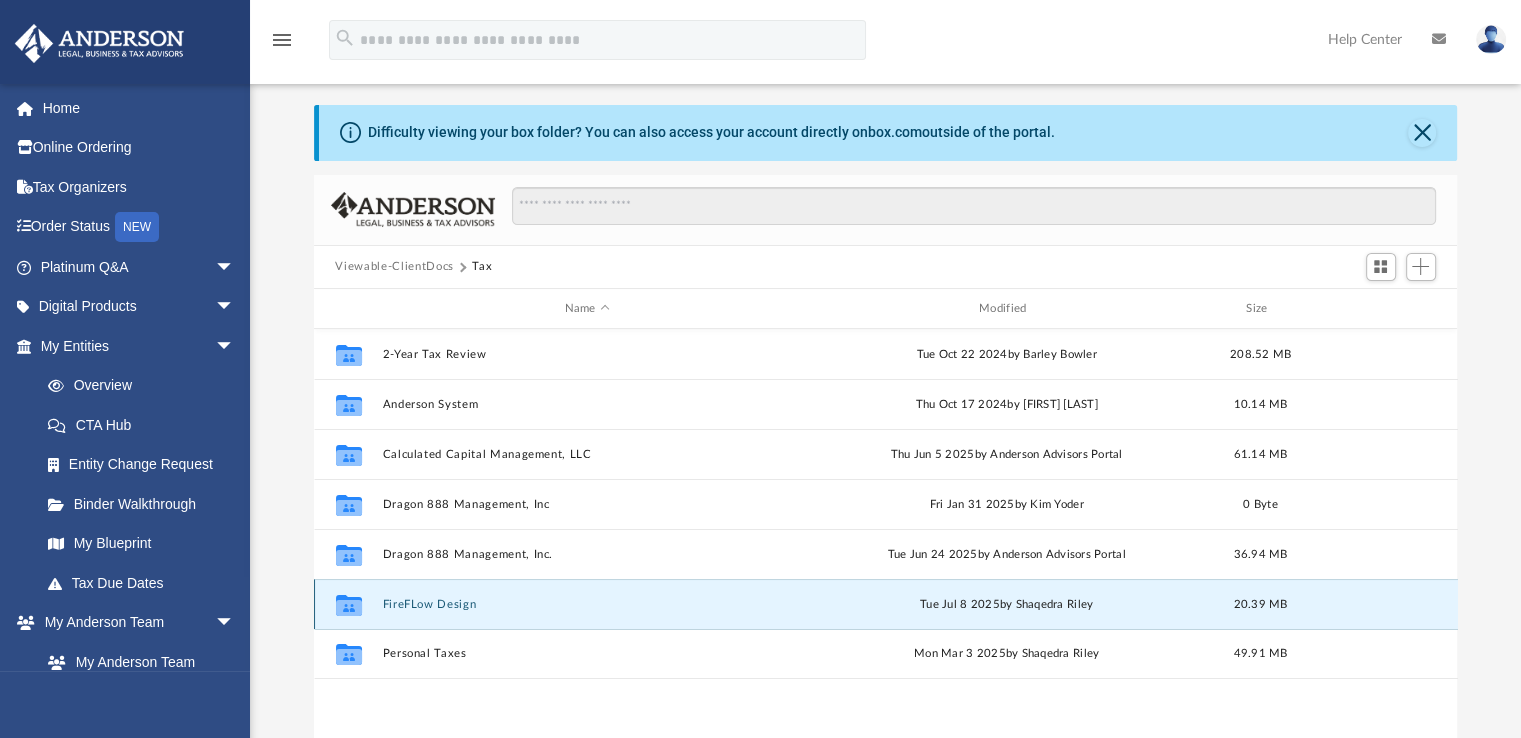 click on "FireFLow Design" at bounding box center (587, 604) 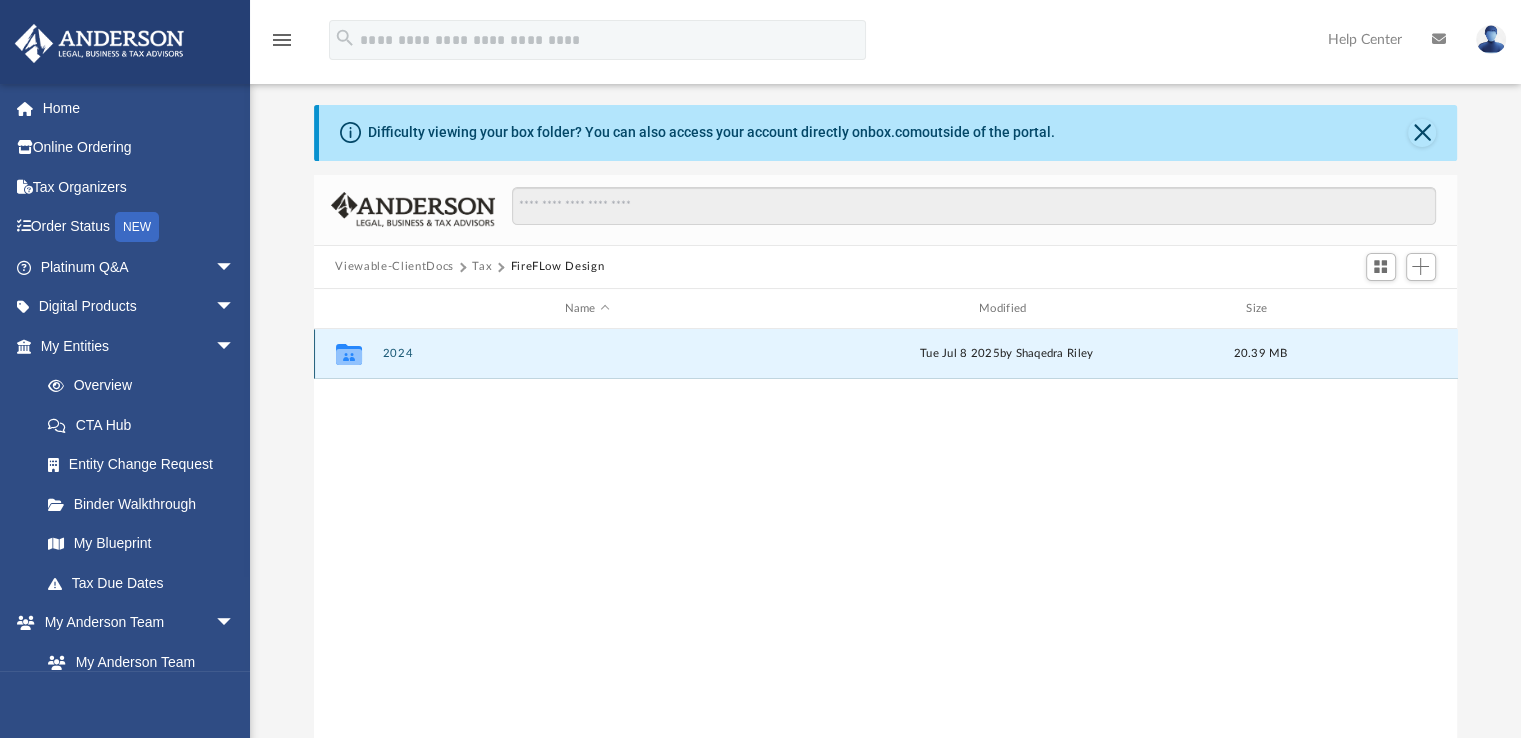 click on "2024" at bounding box center [587, 354] 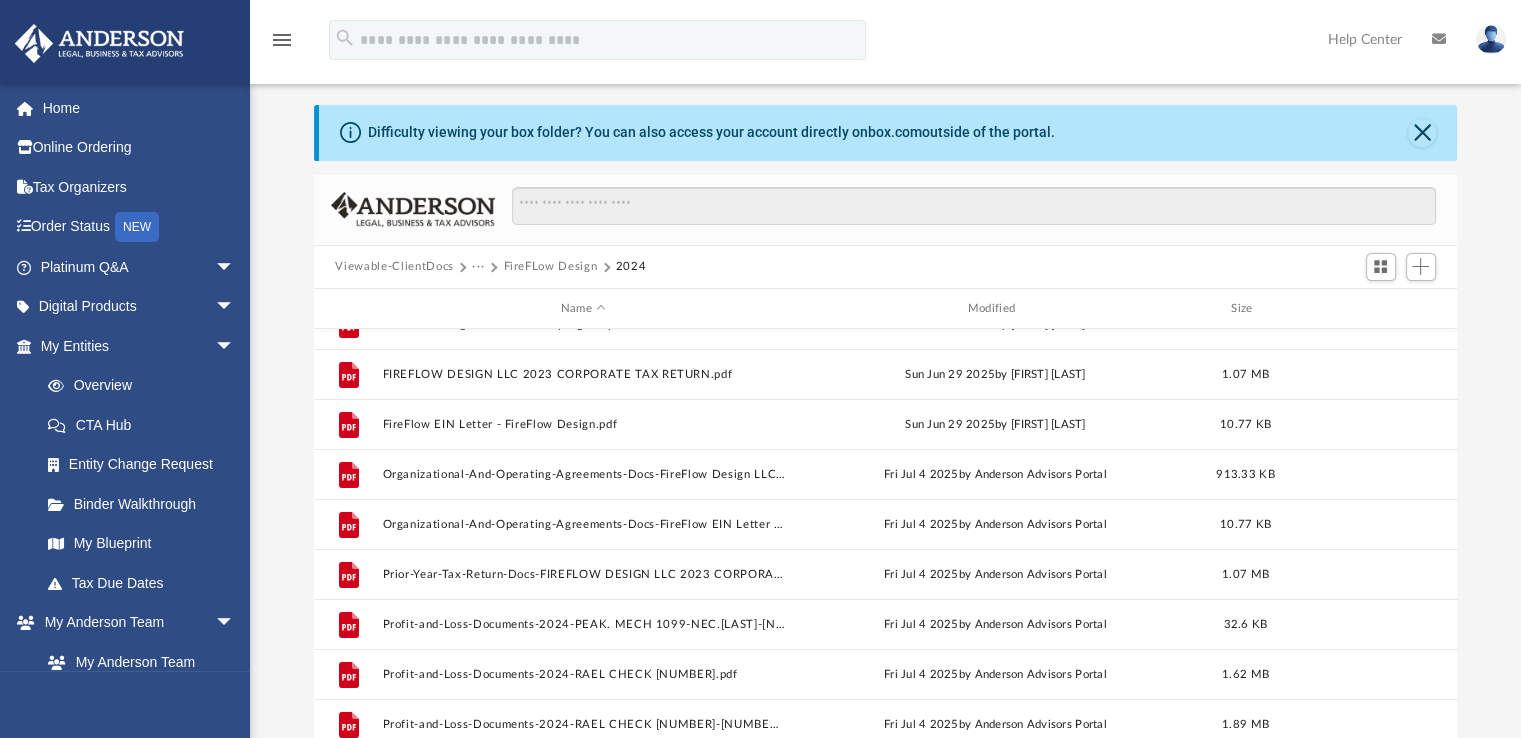 scroll, scrollTop: 336, scrollLeft: 0, axis: vertical 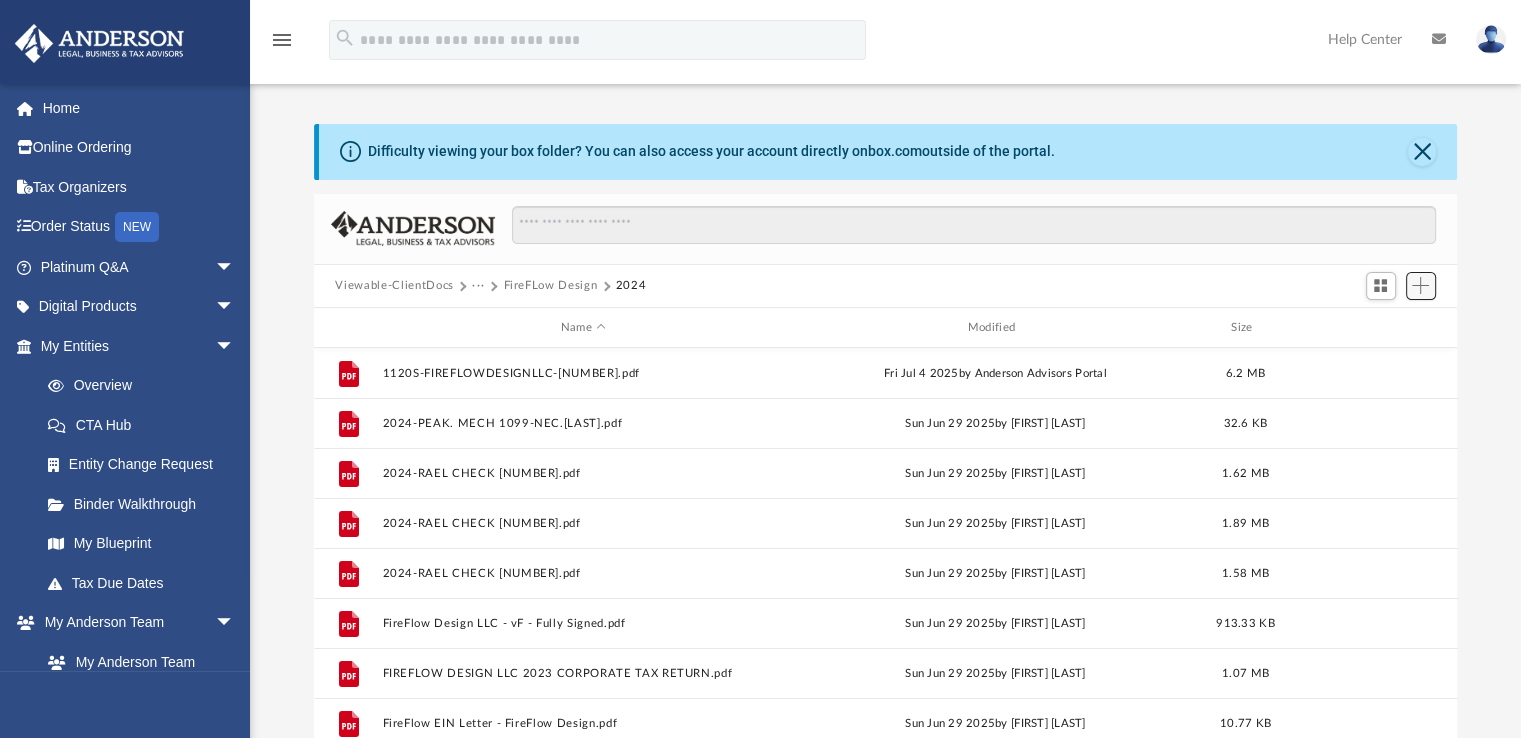 click at bounding box center (1420, 285) 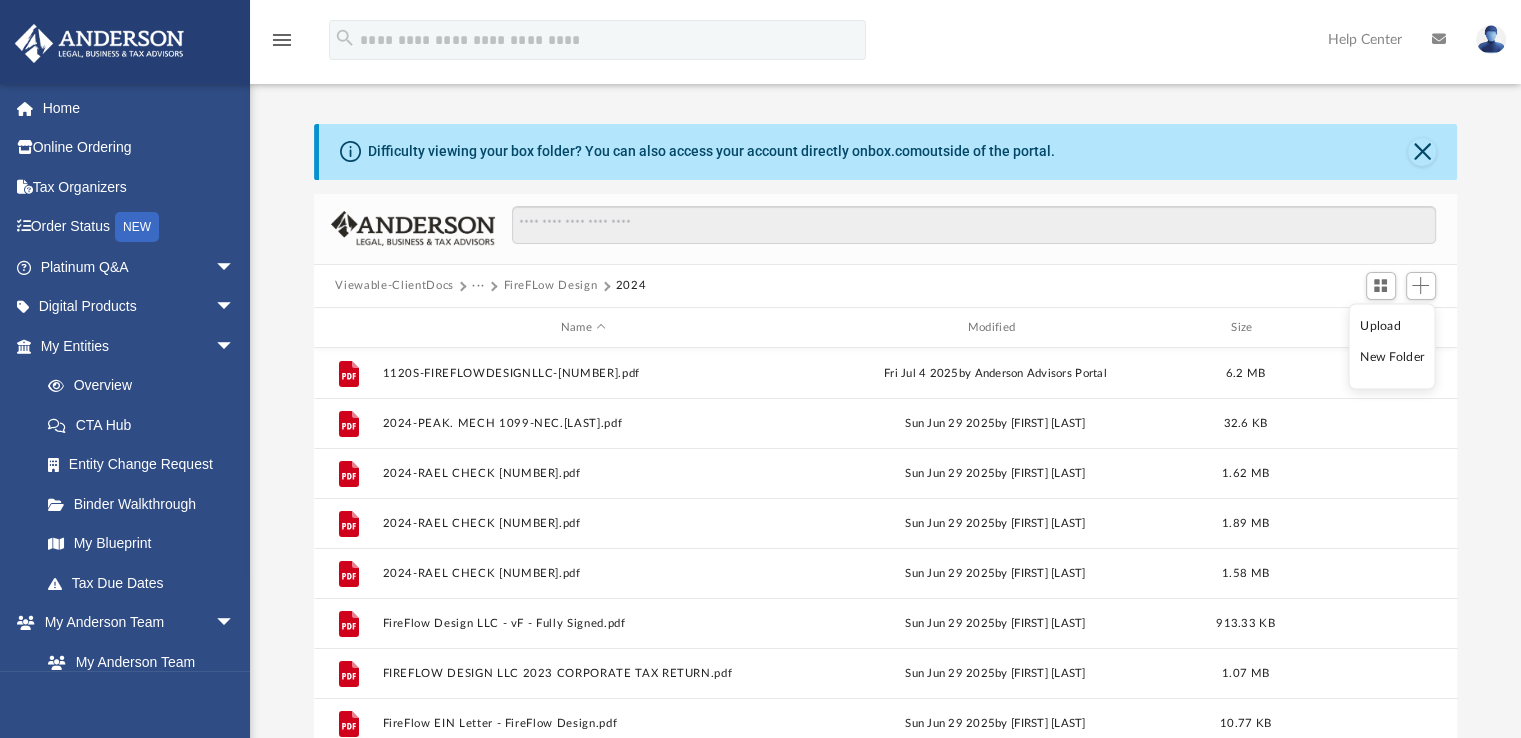 click on "Upload" at bounding box center (1392, 325) 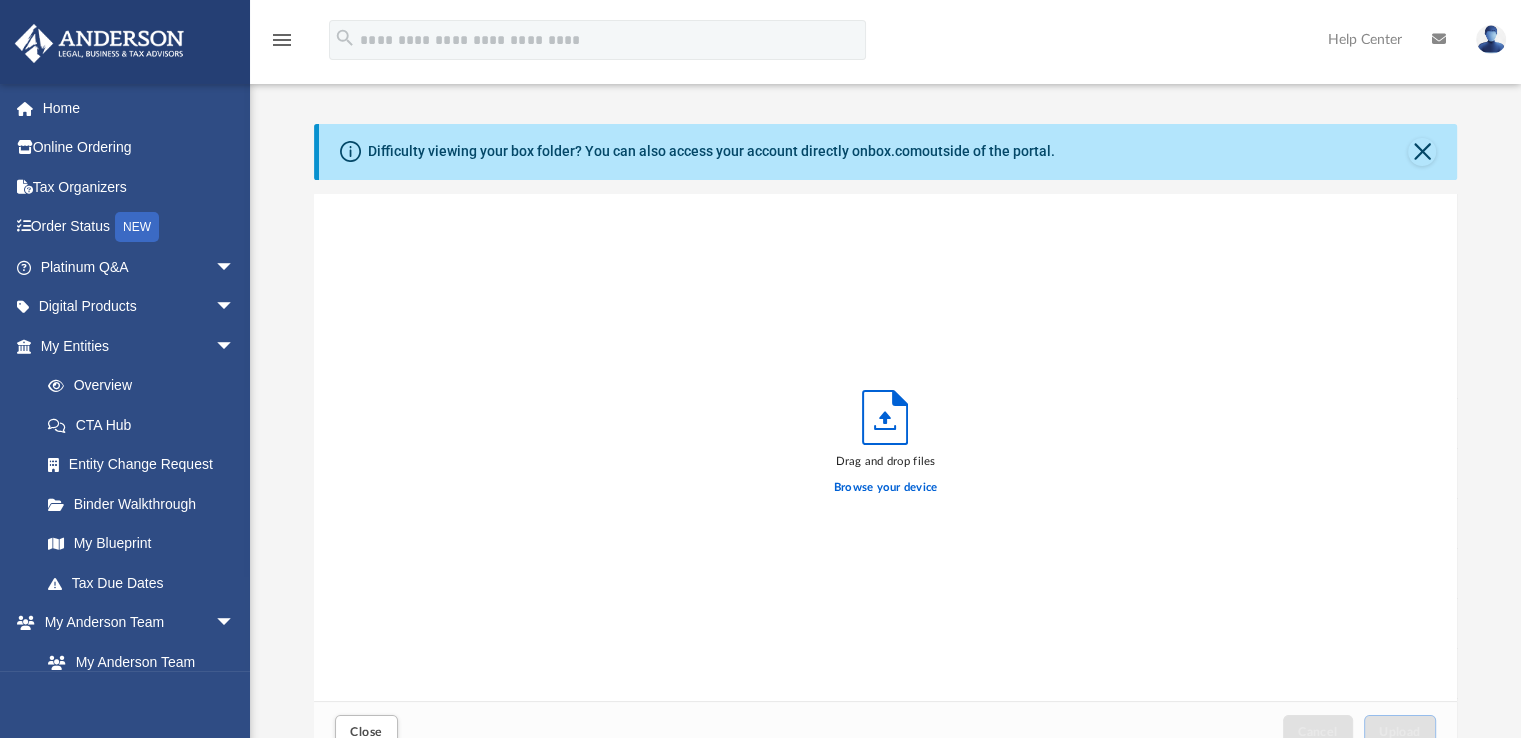 scroll, scrollTop: 16, scrollLeft: 16, axis: both 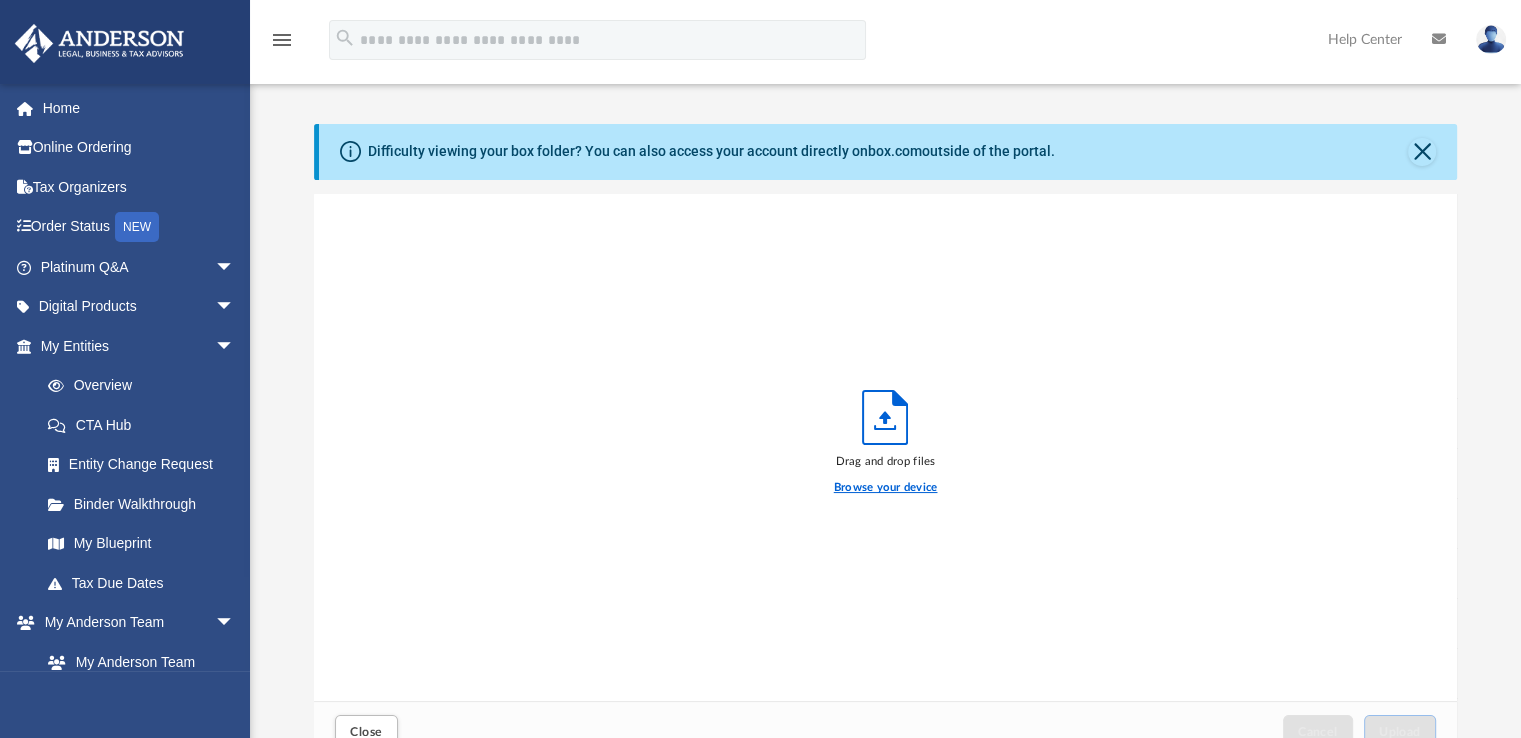 click on "Browse your device" at bounding box center [886, 488] 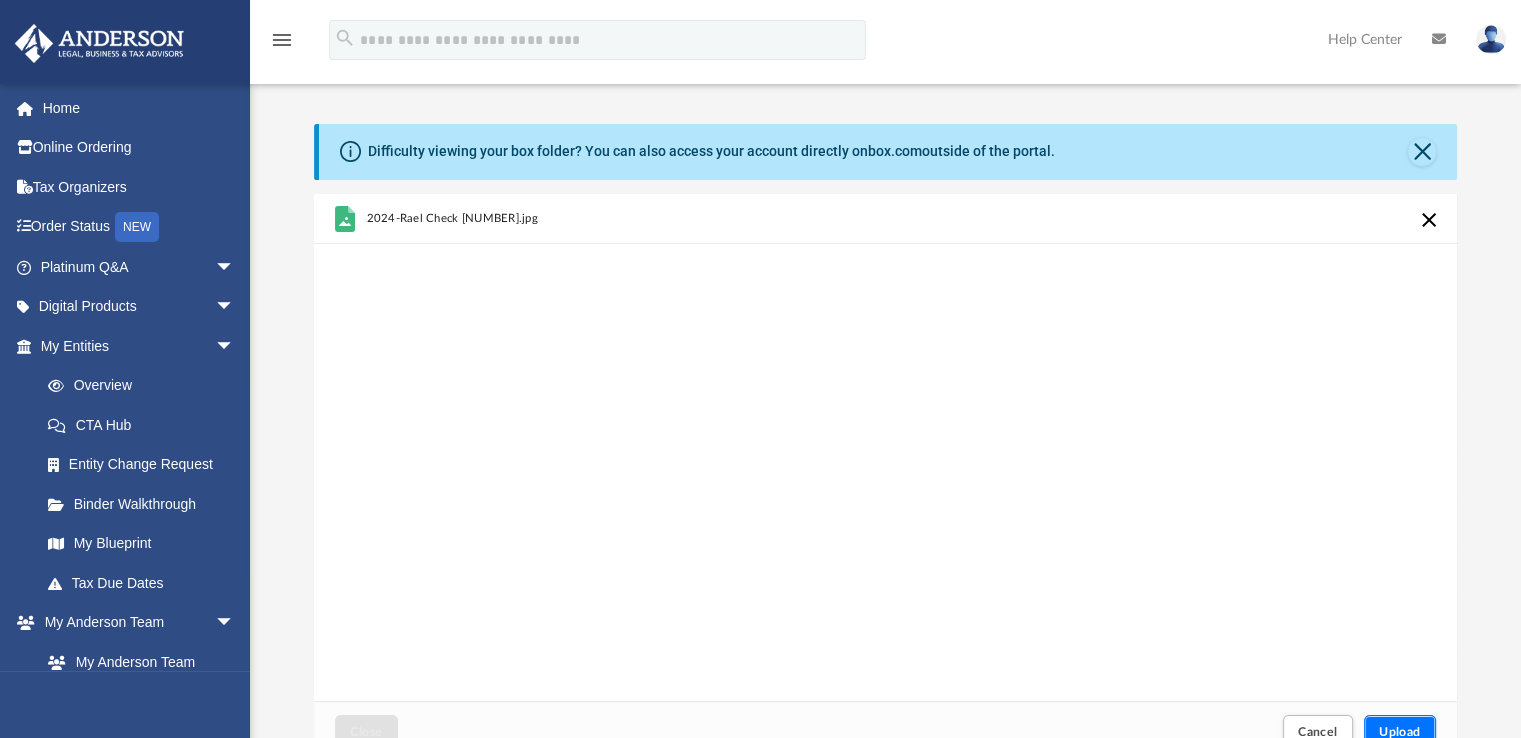 click on "Upload" at bounding box center (1400, 732) 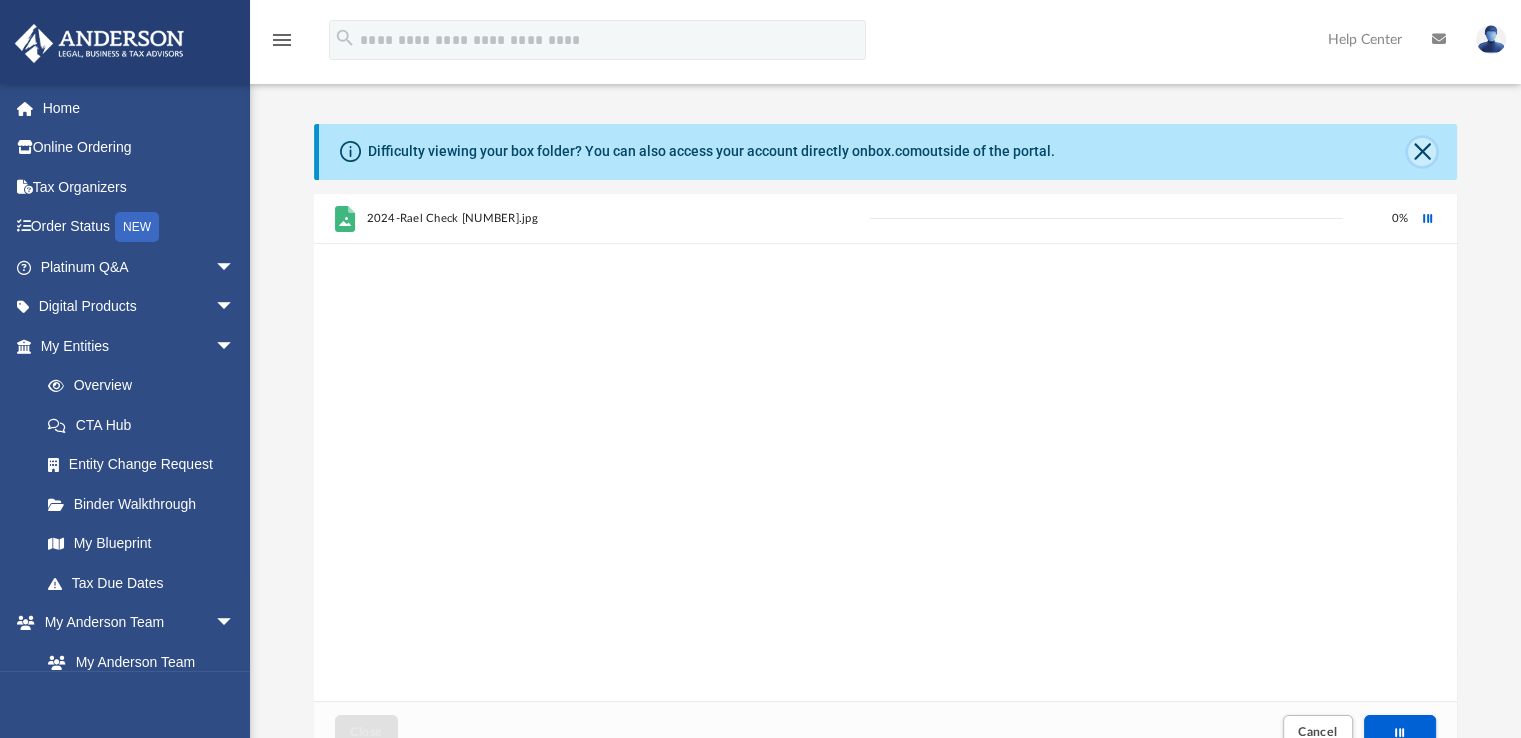click 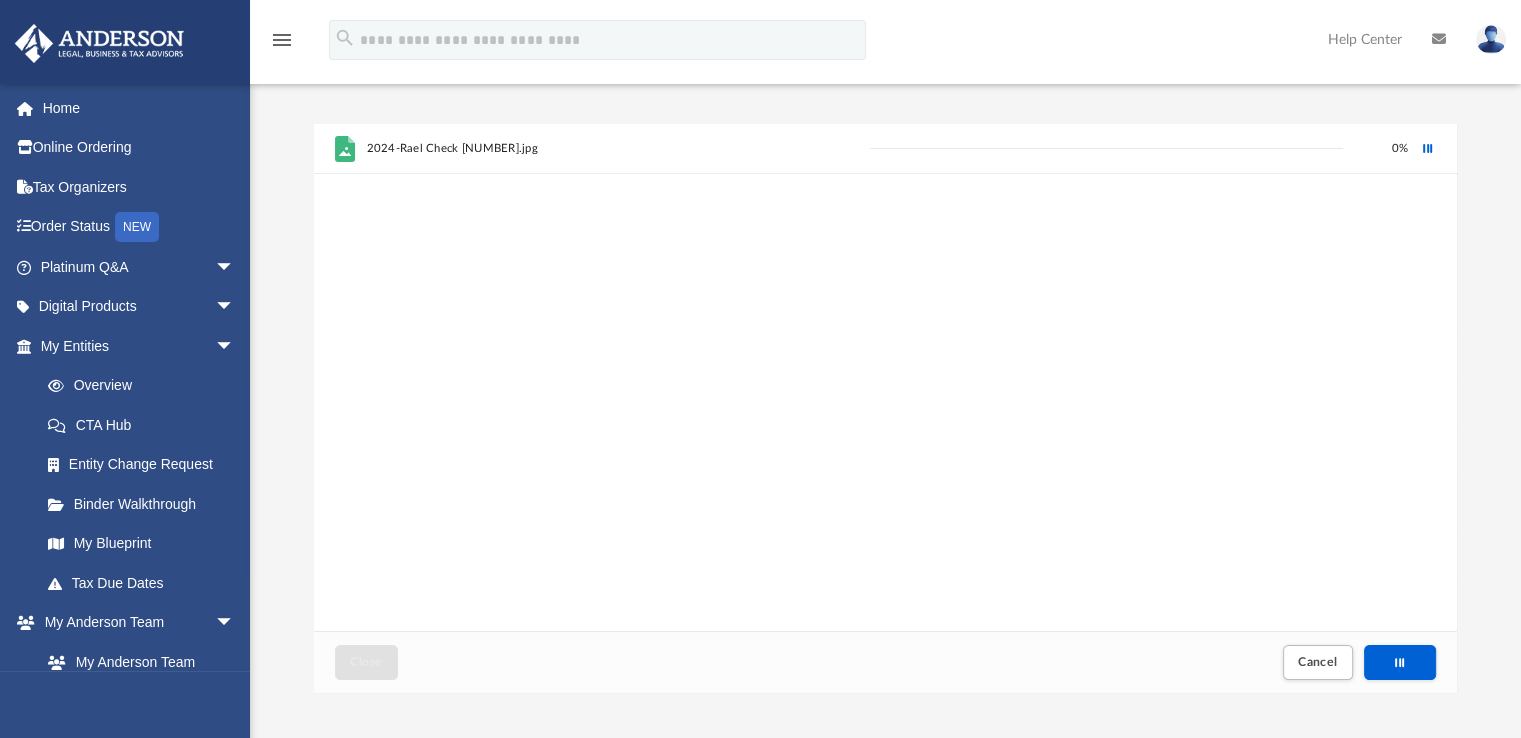 click at bounding box center (1491, 39) 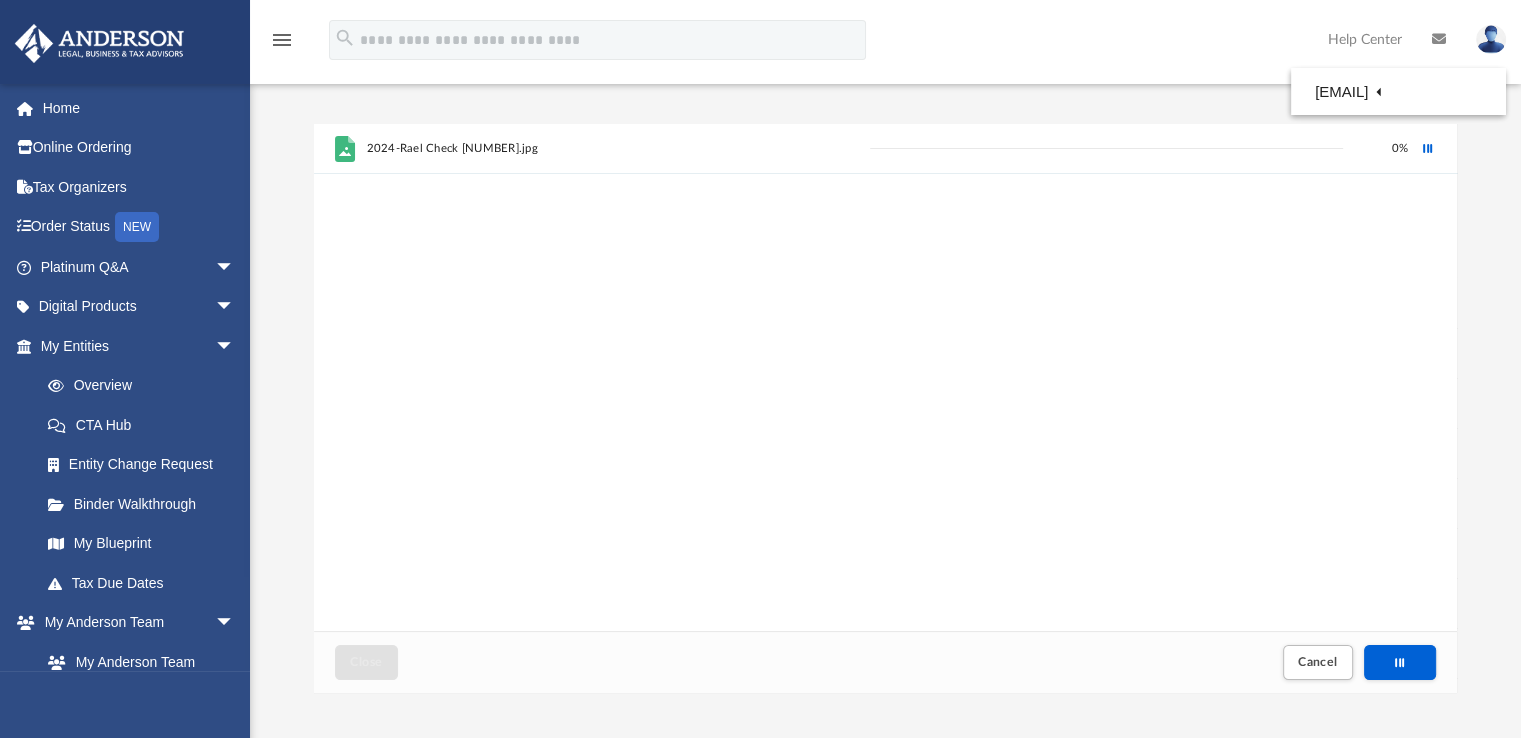 click on "Difficulty viewing your box folder? You can also access your account directly on  box.com  outside of the portal.  No Client Folder Found - Please contact   your team   for assistance.  Viewable-ClientDocs ··· FireFLow Design 2024 Name    Modified    Size    File 1120S-FIREFLOWDESIGNLLC-17516344136867d1ed20579.pdf Fri Jul 4 2025  by Anderson Advisors Portal 6.2 MB File 2024-PEAK. MECH 1099-NEC.LORENA.pdf Sun Jun 29 2025  by Nicholas Tavolacci 32.6 KB File 2024-RAEL CHECK 3500.pdf Sun Jun 29 2025  by Nicholas Tavolacci 1.62 MB File 2024-RAEL CHECK 4800.pdf Sun Jun 29 2025  by Nicholas Tavolacci 1.89 MB File 2024-RAEL CHECK 5200.pdf Sun Jun 29 2025  by Nicholas Tavolacci 1.58 MB File FireFlow Design LLC - vF - Fully Signed.pdf Sun Jun 29 2025  by Nicholas Tavolacci 913.33 KB File FIREFLOW DESIGN LLC 2023 CORPORATE TAX RETURN.pdf Sun Jun 29 2025  by Nicholas Tavolacci 1.07 MB File FireFlow EIN Letter - FireFlow Design.pdf Sun Jun 29 2025  by Nicholas Tavolacci 10.77 KB File Fri Jul 4 2025 913.33 KB File" at bounding box center [885, 408] 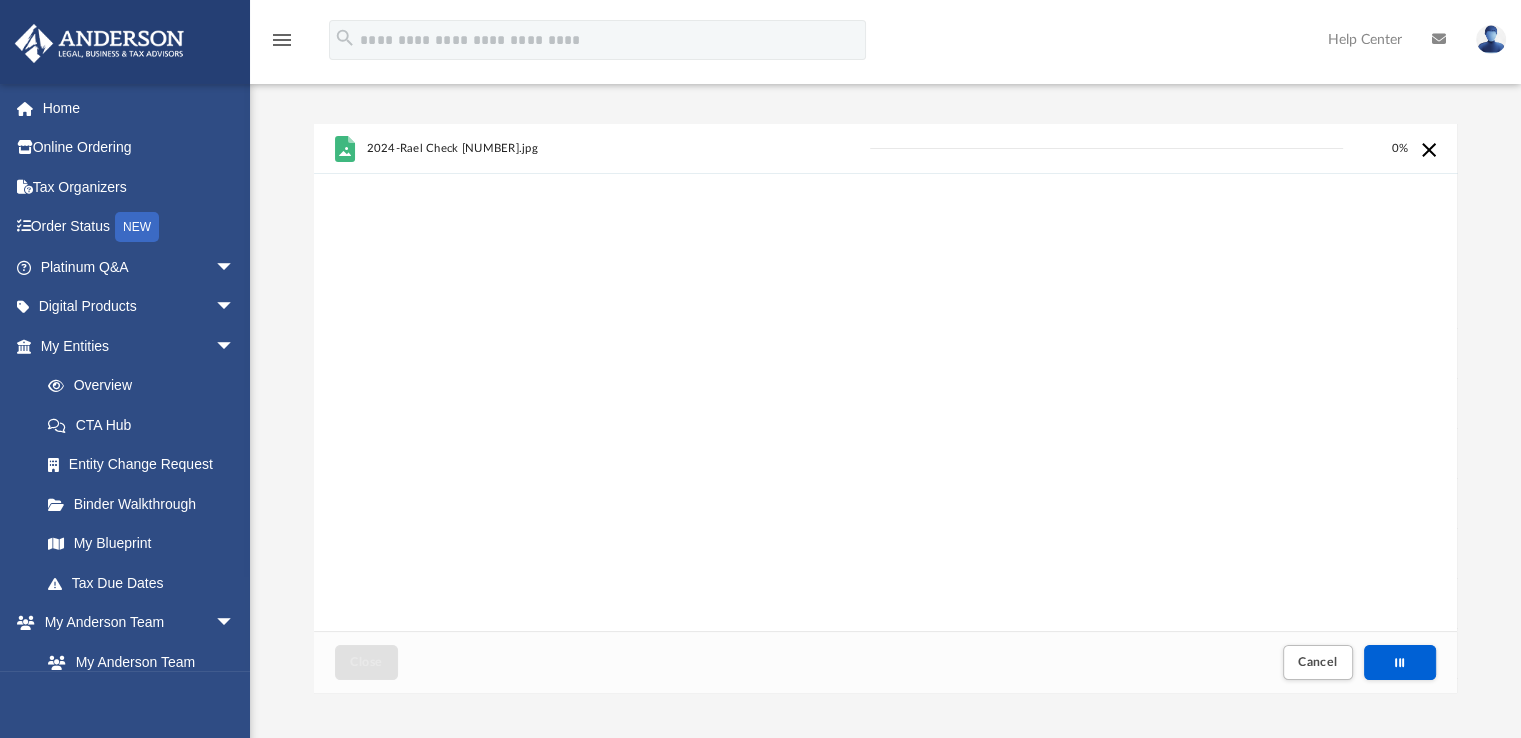 click at bounding box center [1427, 148] 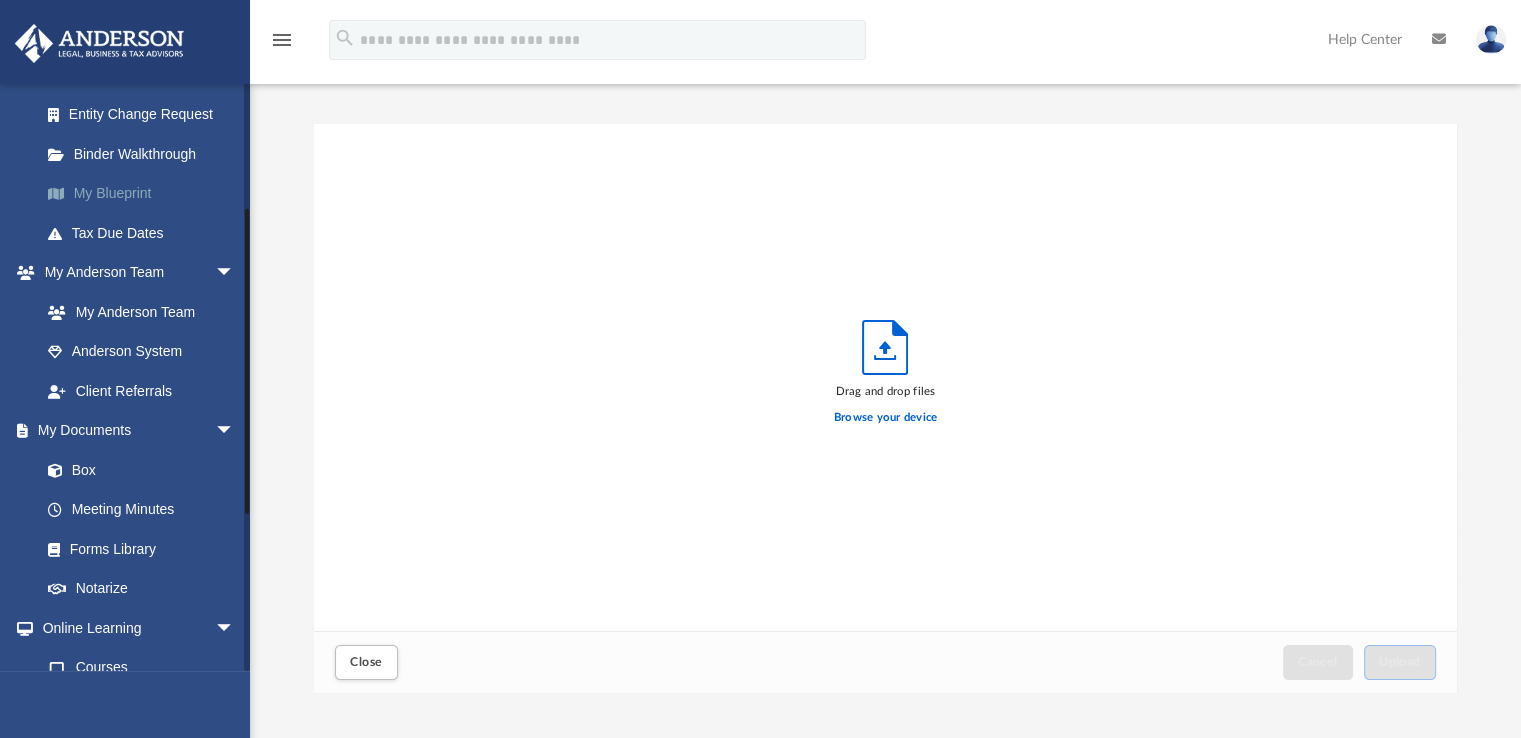 scroll, scrollTop: 351, scrollLeft: 0, axis: vertical 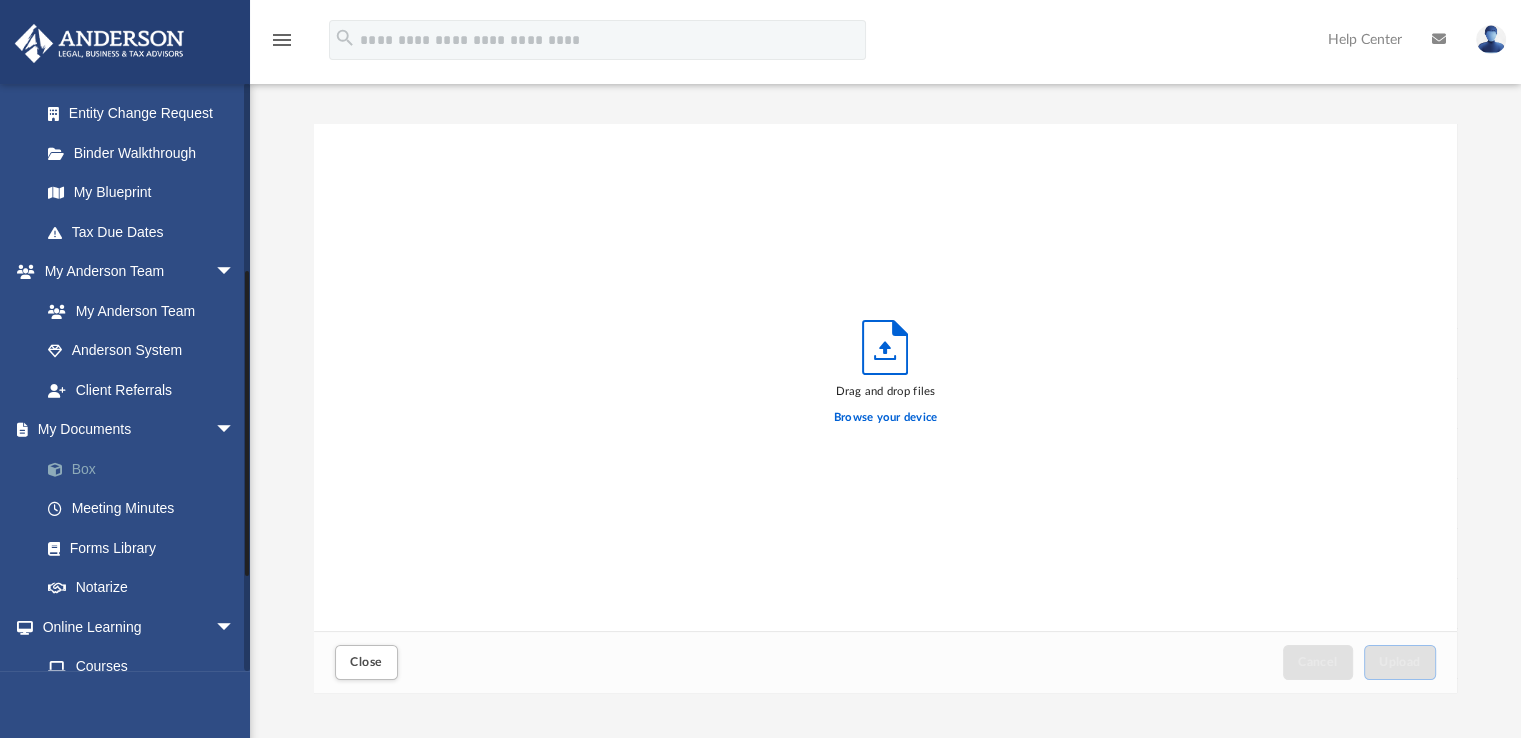 click on "Box" at bounding box center (146, 469) 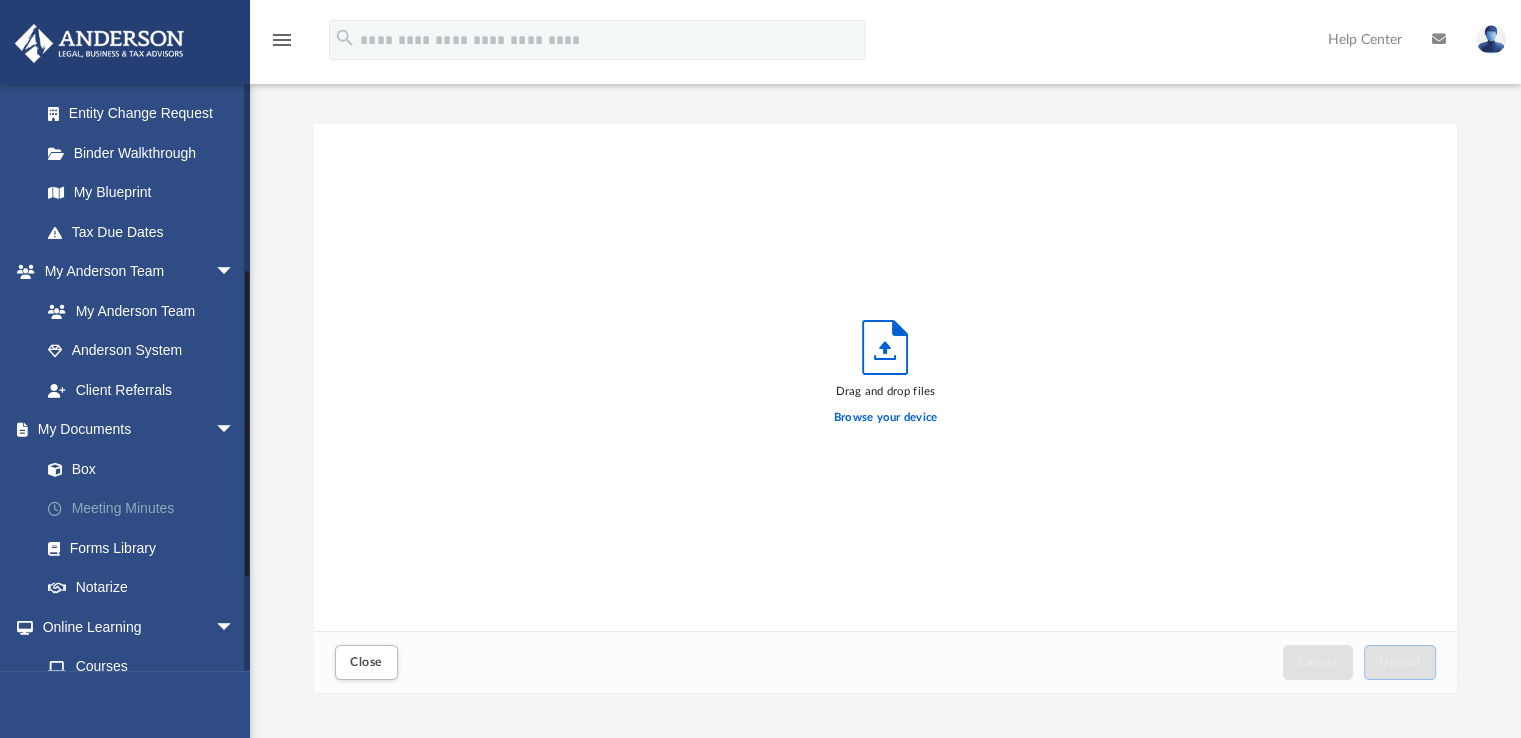 click on "Meeting Minutes" at bounding box center (146, 509) 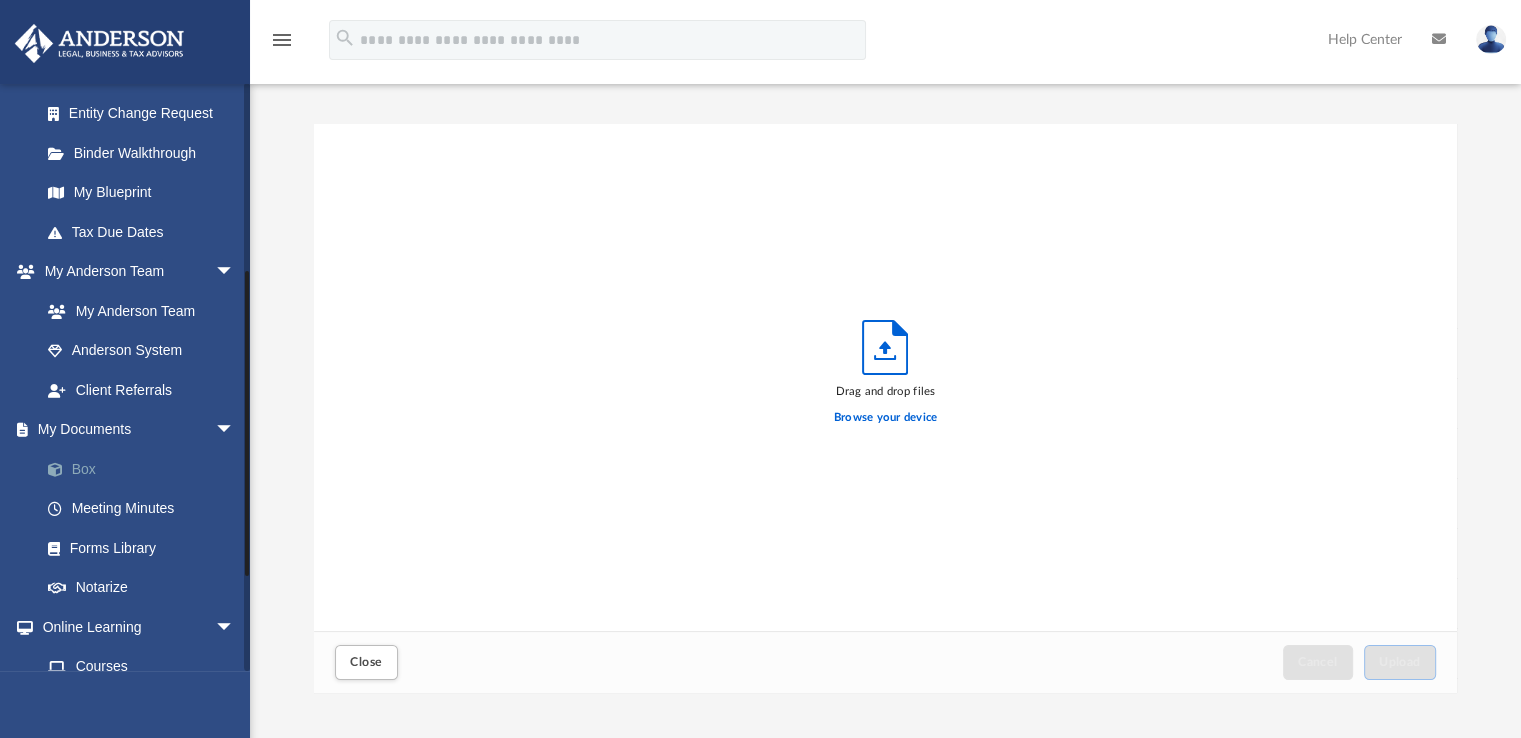 click on "Box" at bounding box center [146, 469] 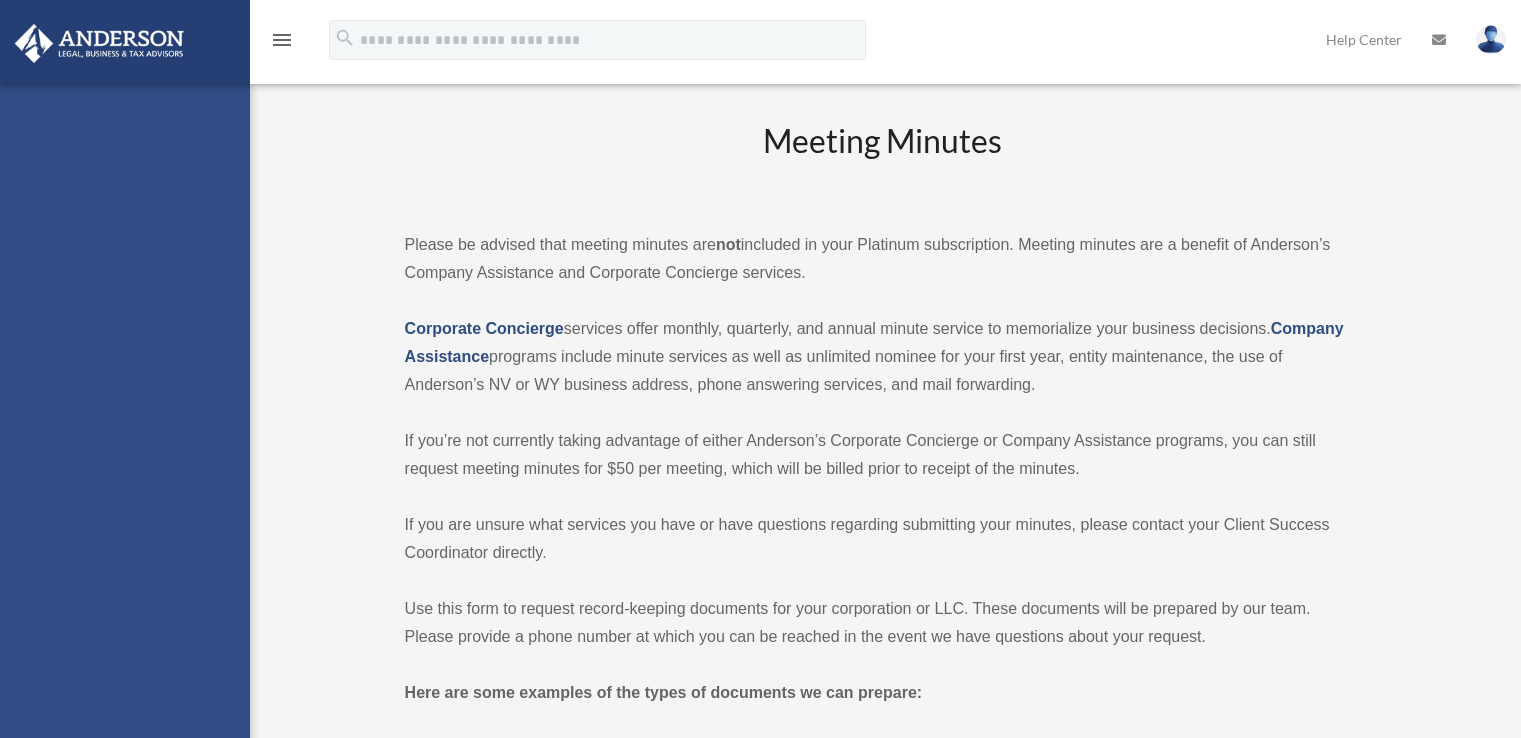 scroll, scrollTop: 0, scrollLeft: 0, axis: both 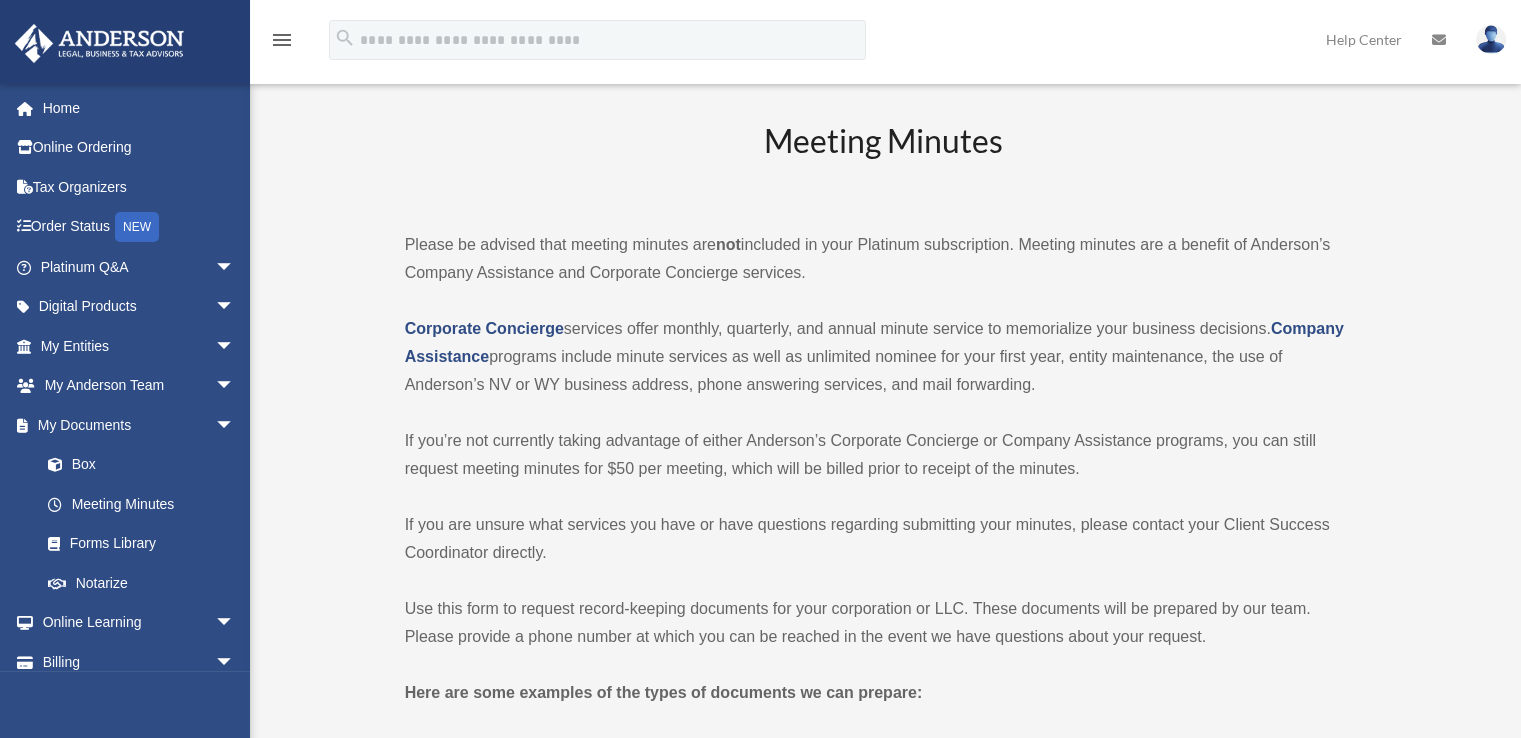 click on "Box" at bounding box center [146, 465] 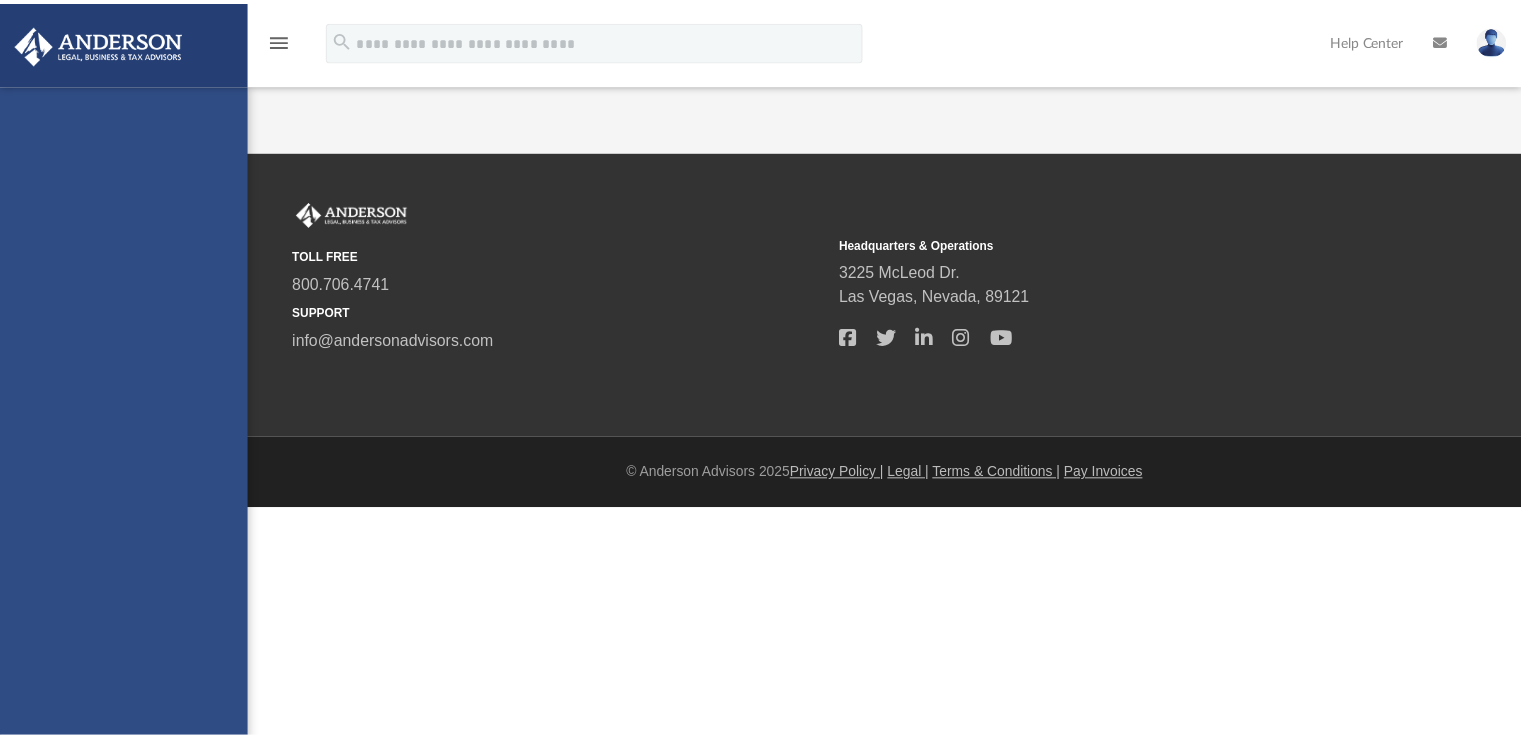 scroll, scrollTop: 0, scrollLeft: 0, axis: both 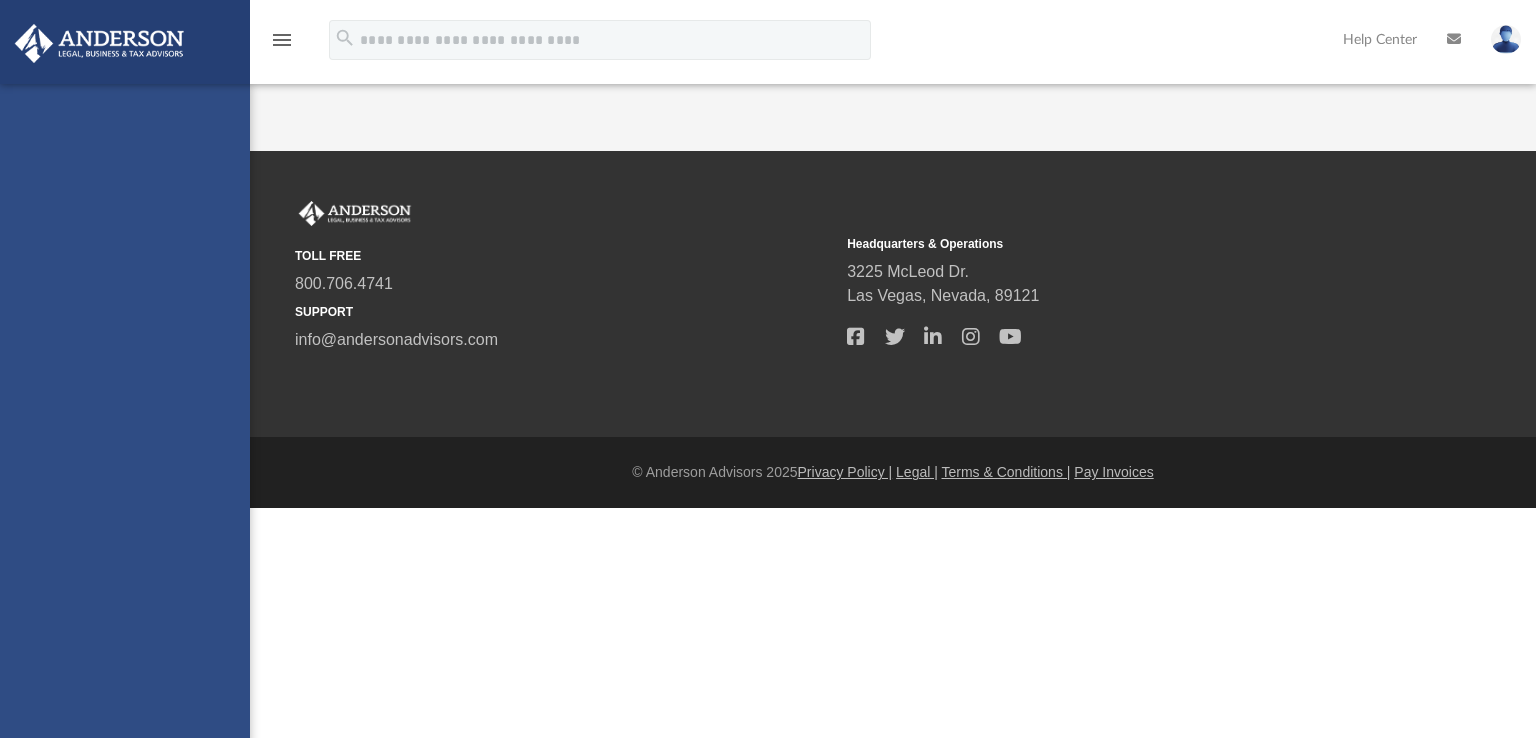 drag, startPoint x: 0, startPoint y: 0, endPoint x: 91, endPoint y: 463, distance: 471.85803 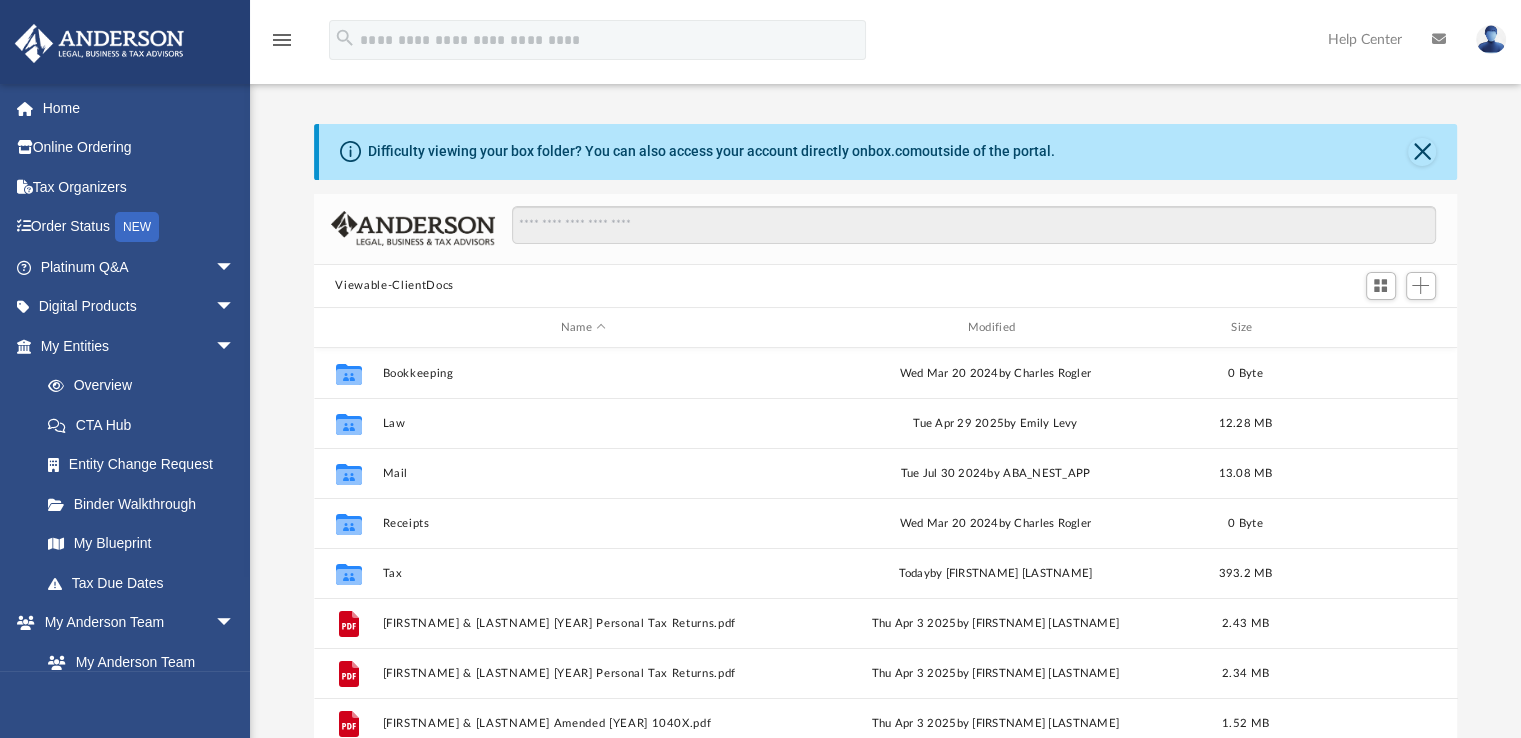 scroll, scrollTop: 16, scrollLeft: 16, axis: both 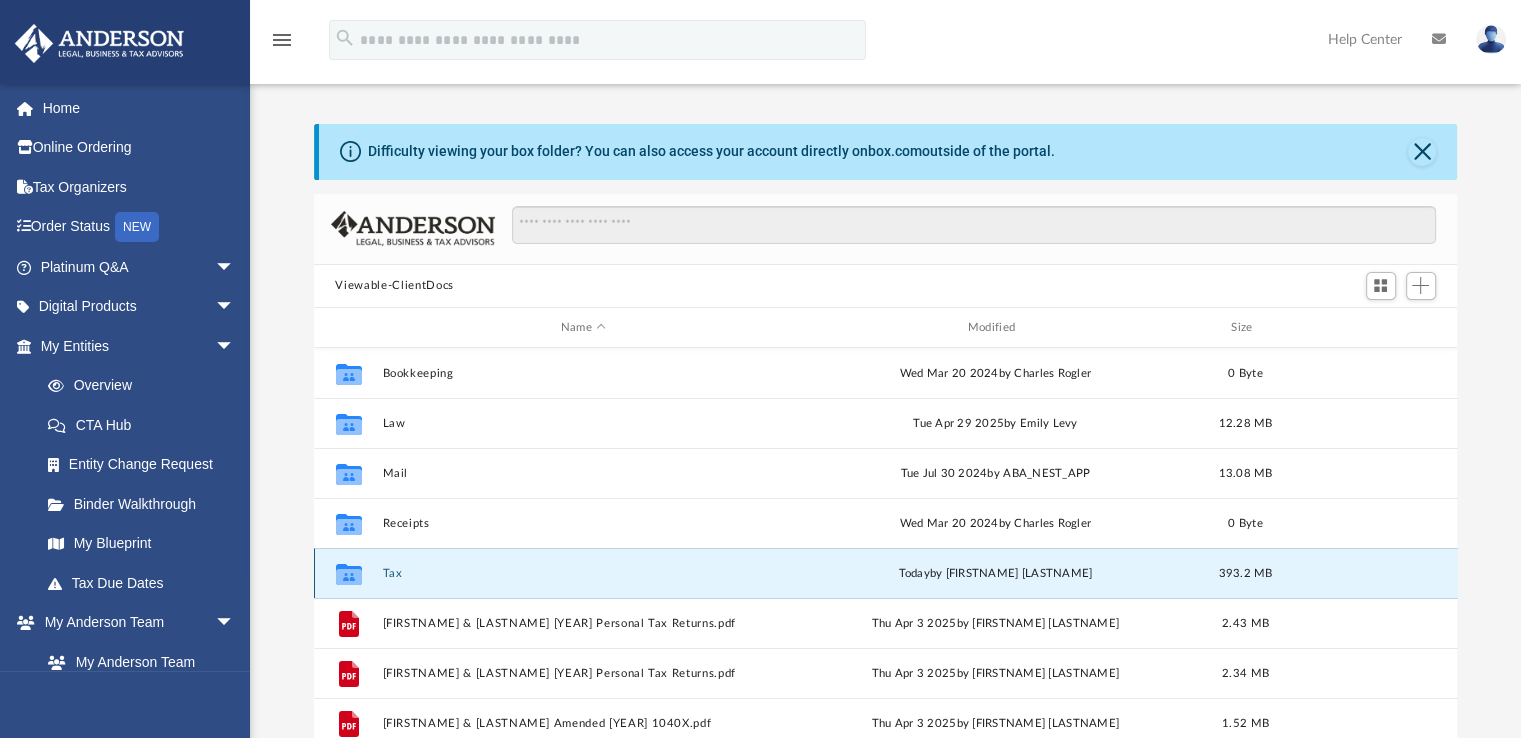 click on "Tax" at bounding box center [583, 573] 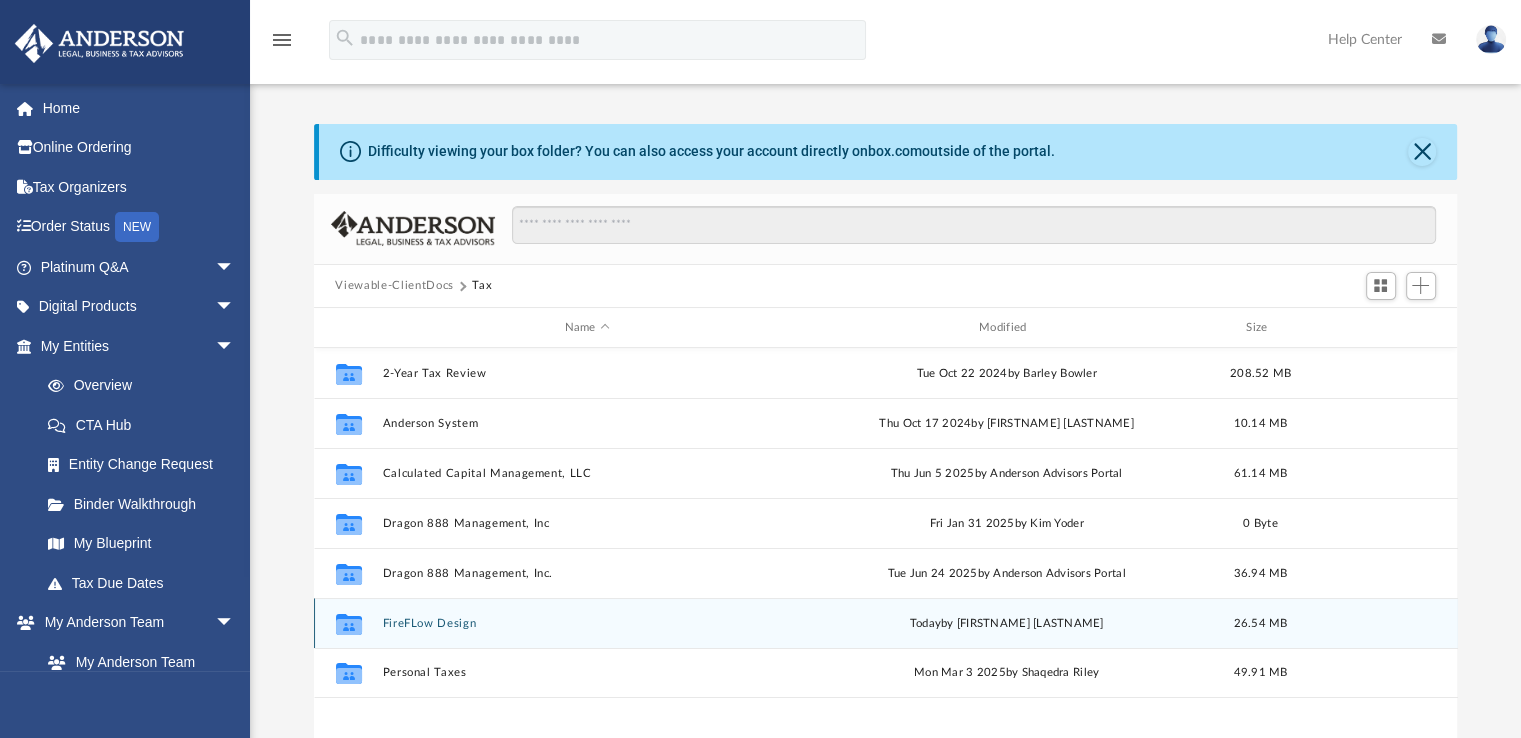 click on "FireFLow Design" at bounding box center (587, 623) 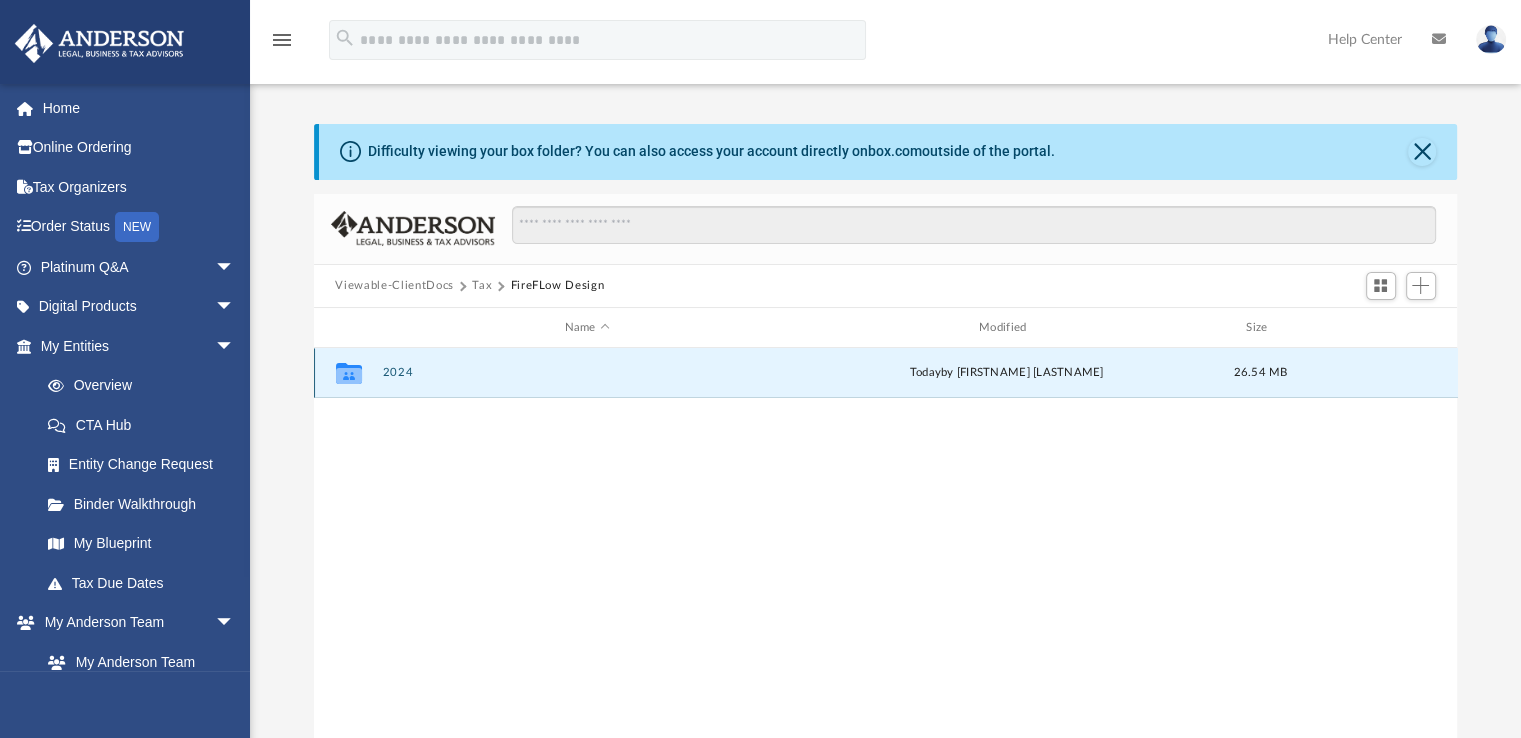 click on "2024" at bounding box center [587, 373] 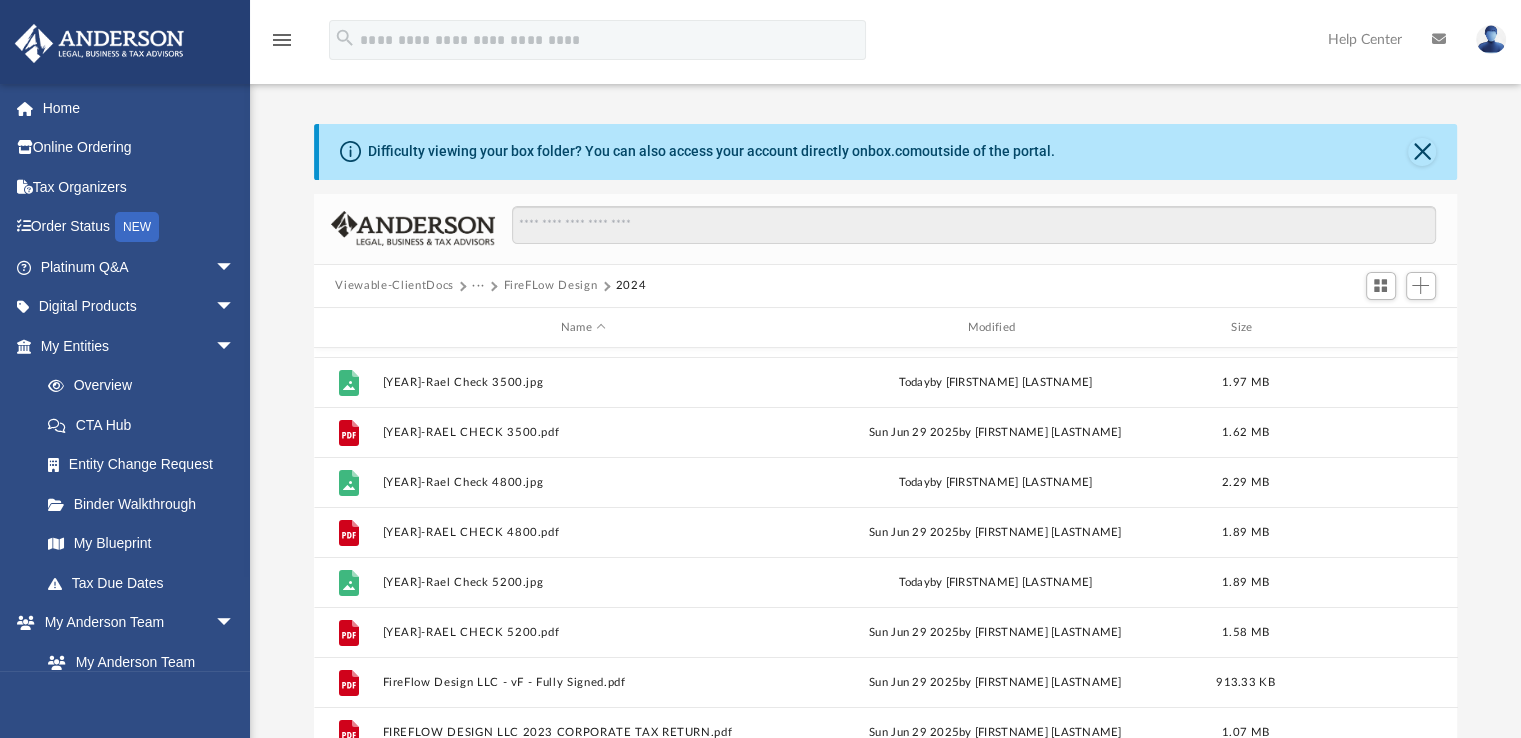 scroll, scrollTop: 92, scrollLeft: 0, axis: vertical 